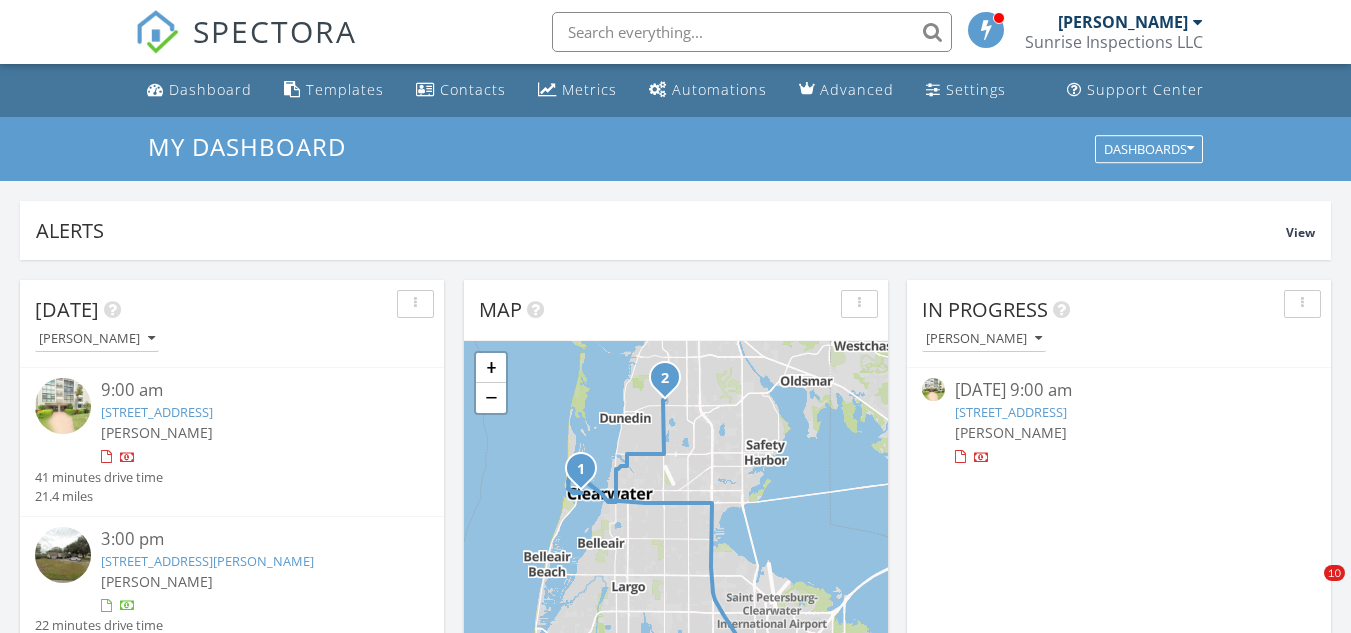 scroll, scrollTop: 1200, scrollLeft: 0, axis: vertical 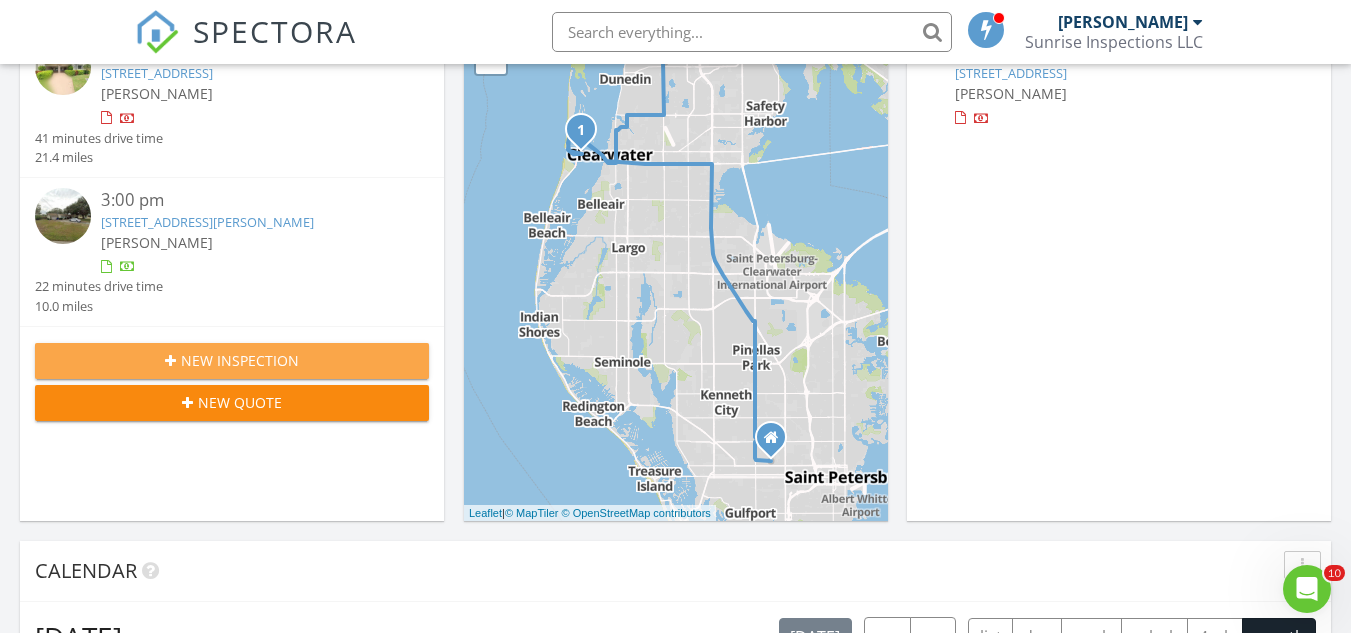 click on "New Inspection" at bounding box center (232, 361) 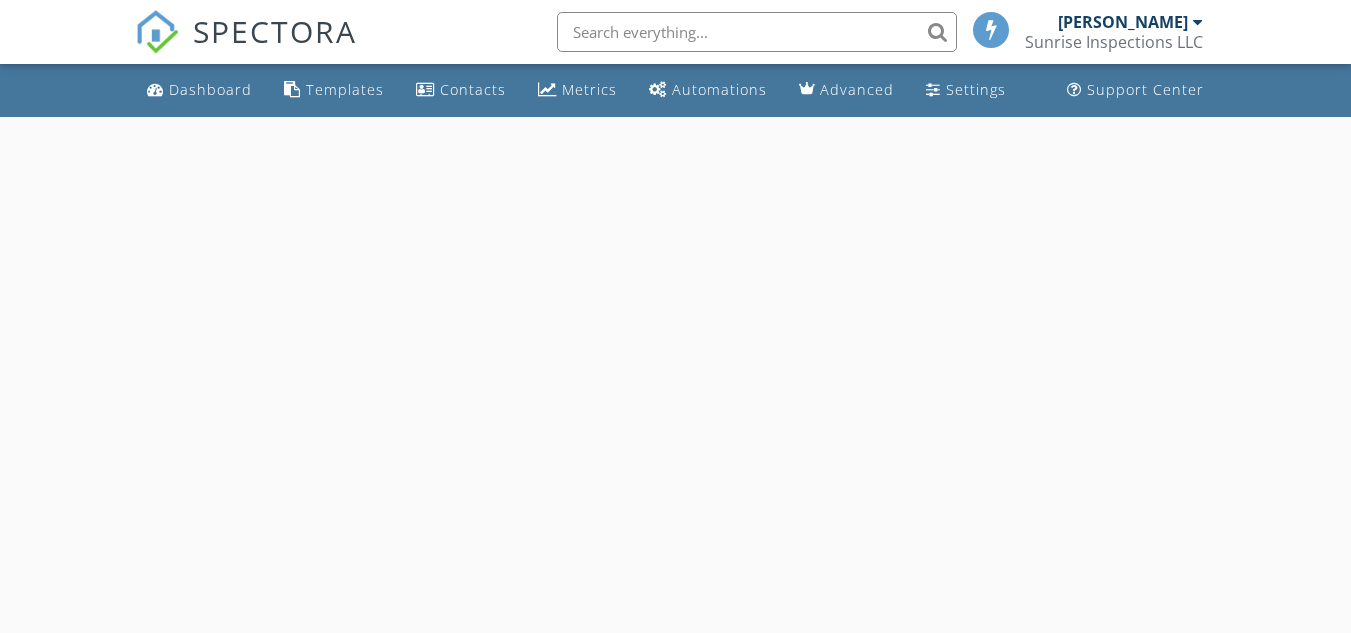 scroll, scrollTop: 0, scrollLeft: 0, axis: both 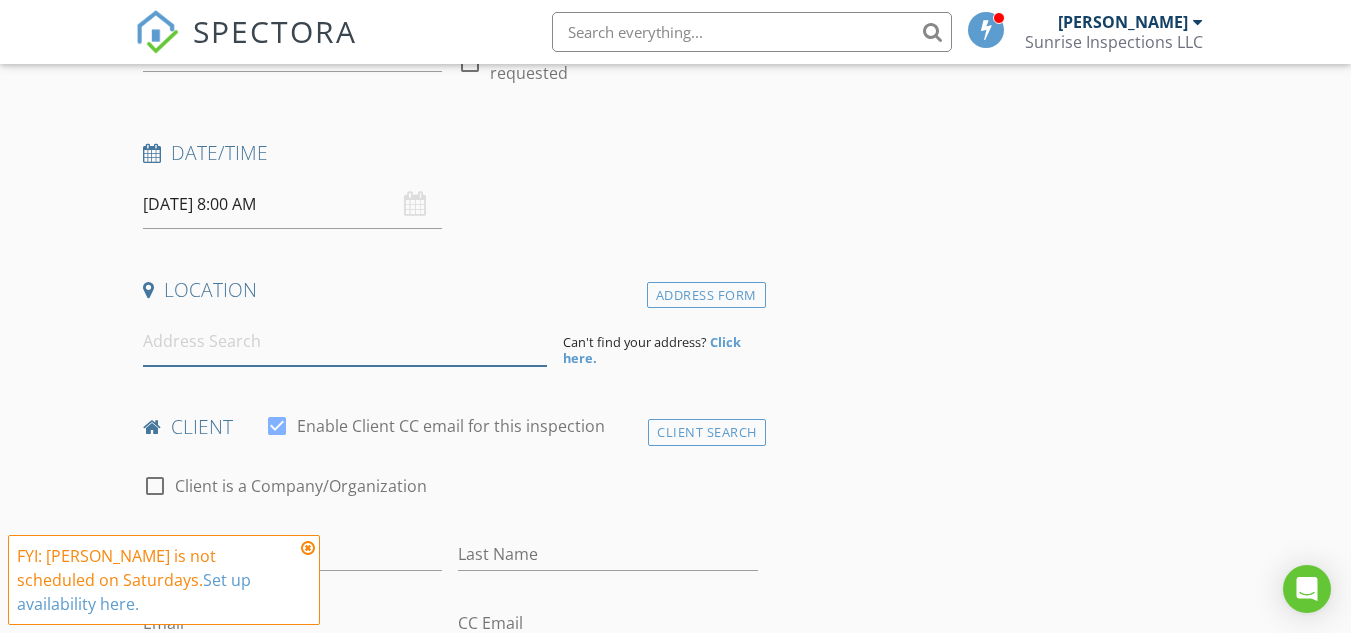 click at bounding box center (345, 341) 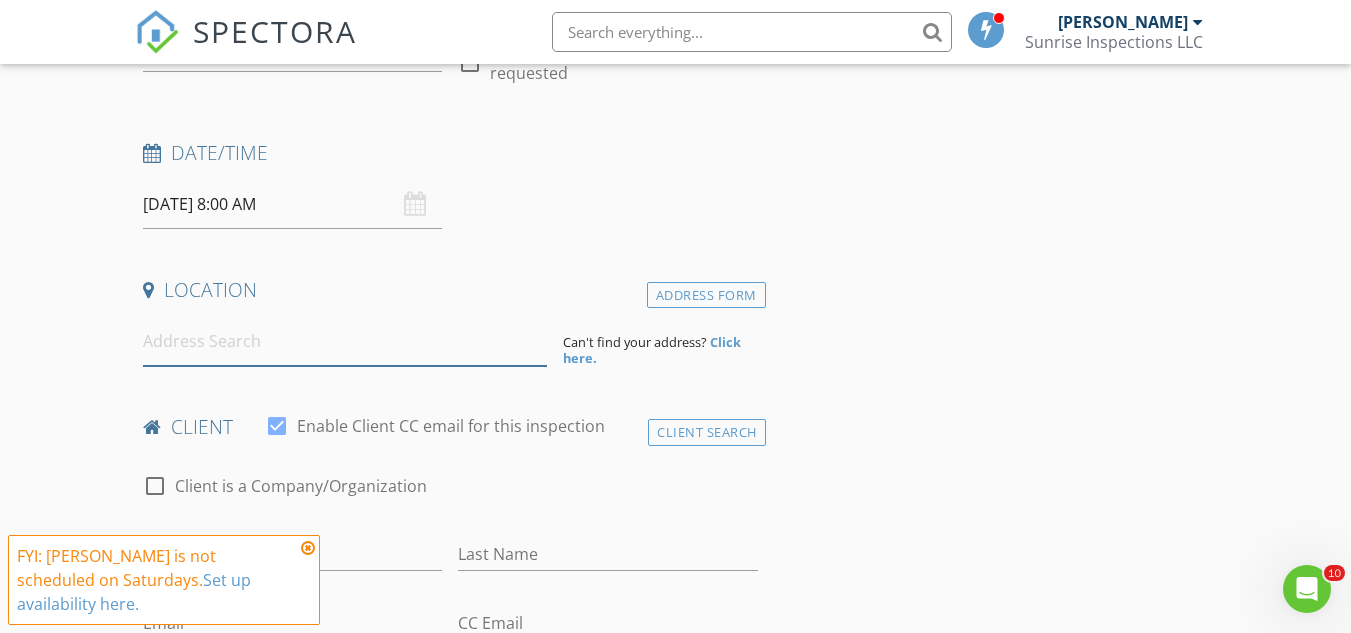 scroll, scrollTop: 0, scrollLeft: 0, axis: both 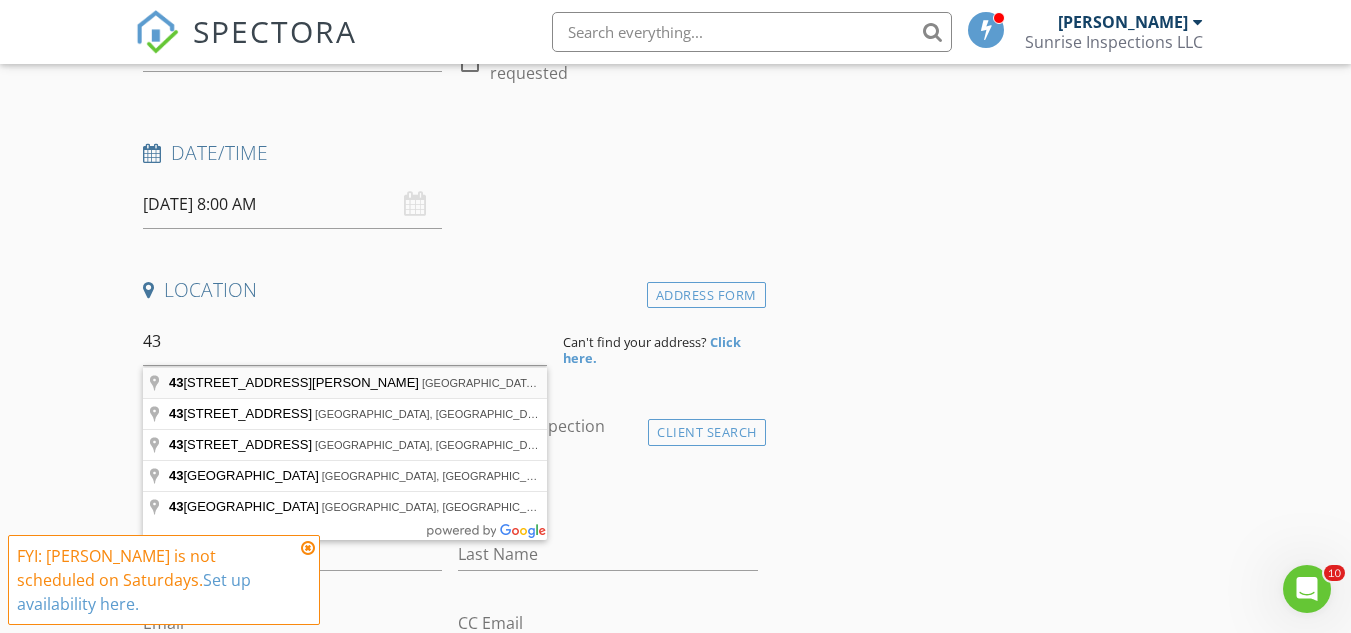 type on "4313 Gunn Highway, Tampa, FL, USA" 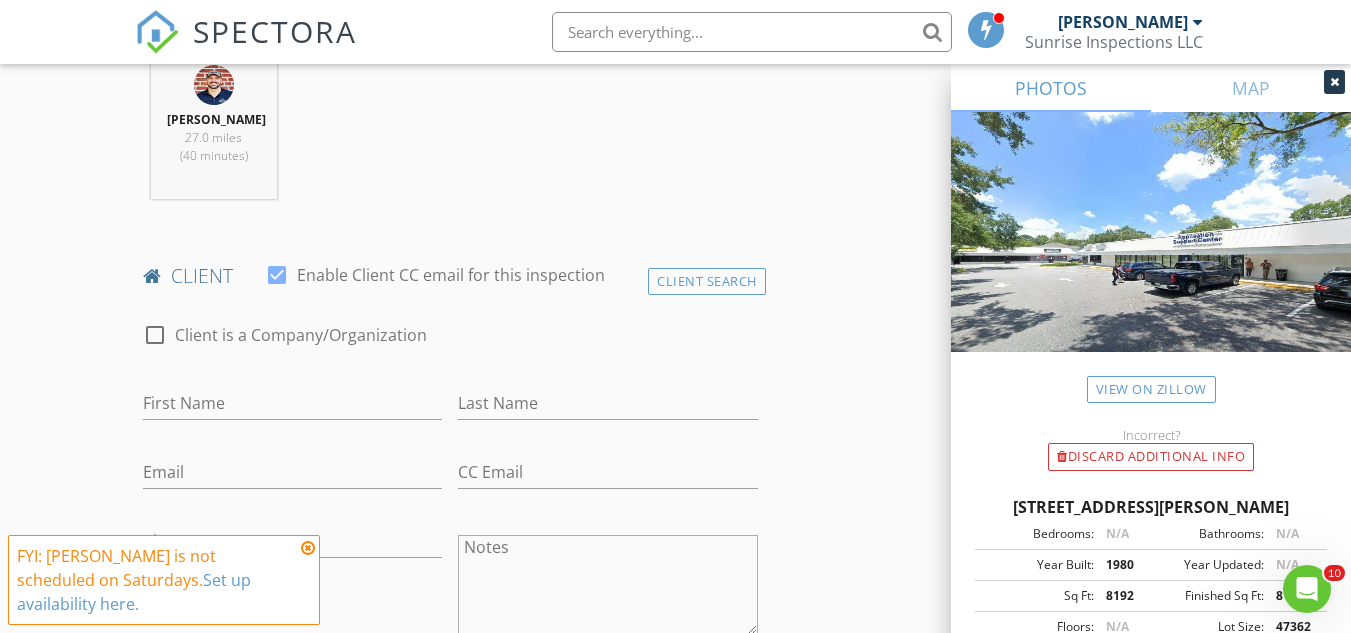 scroll, scrollTop: 660, scrollLeft: 0, axis: vertical 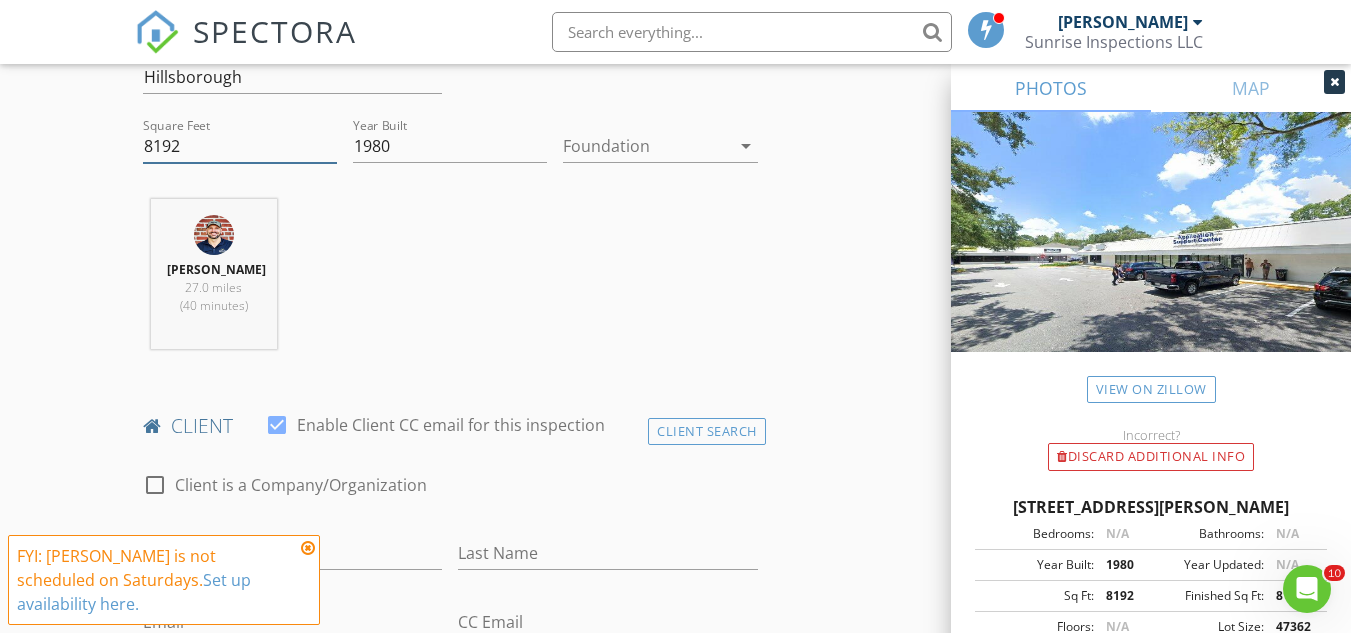 click on "8192" at bounding box center (240, 146) 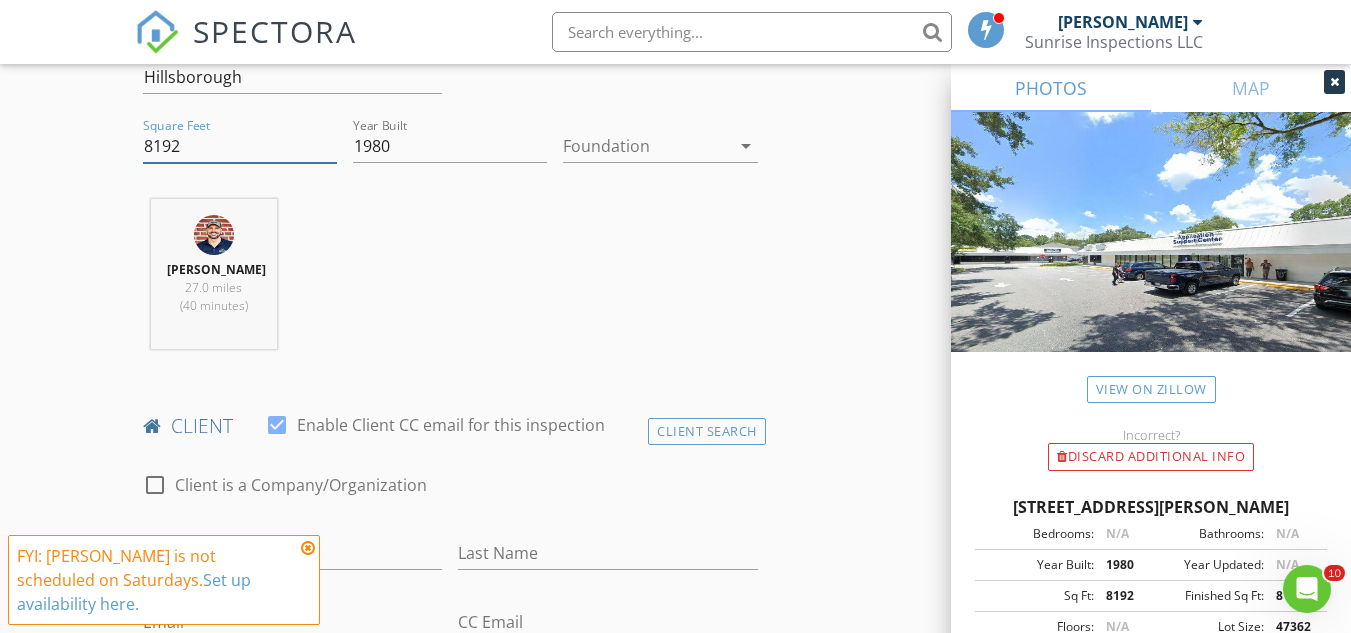 click on "8192" at bounding box center [240, 146] 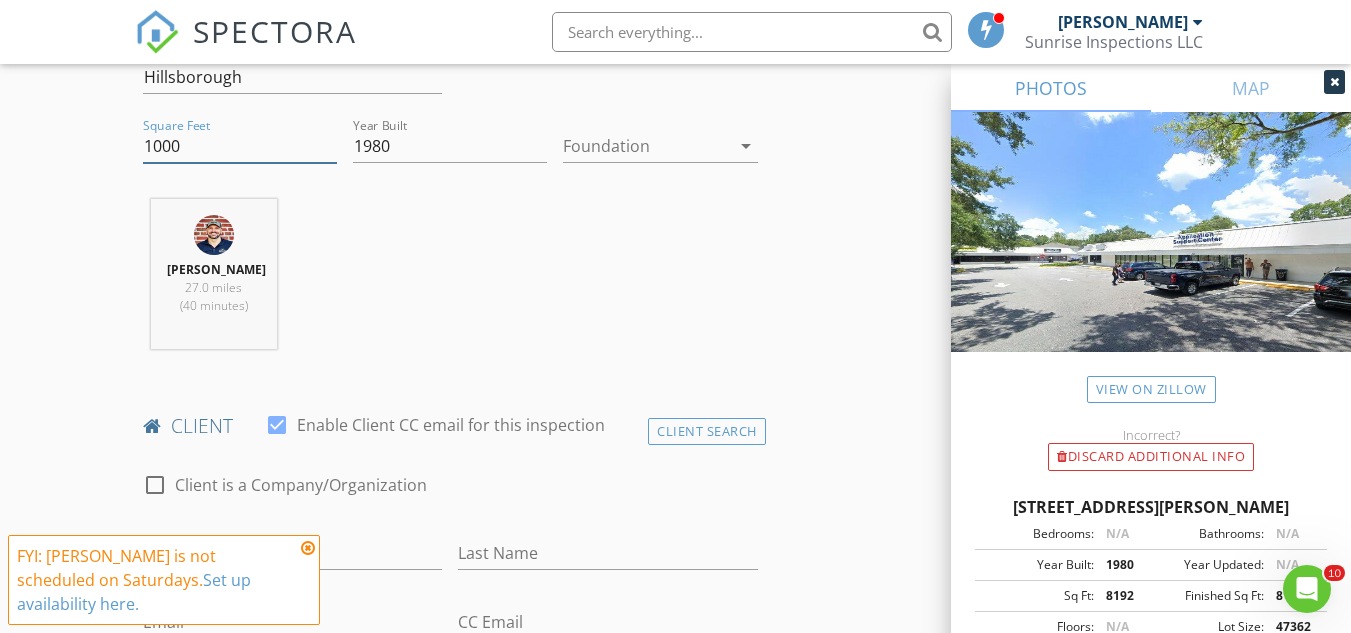 type on "1000" 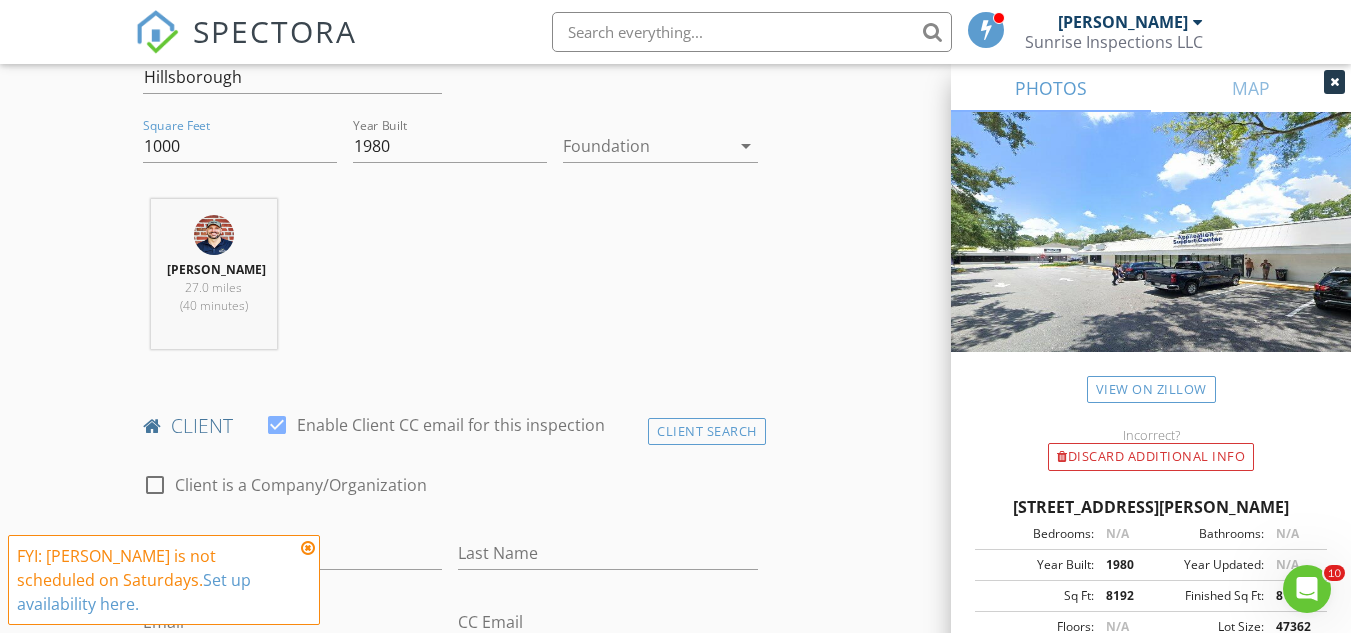 click on "New Inspection
Click here to use the New Order Form
INSPECTOR(S)
check_box   Joshua Roberts   PRIMARY   check_box_outline_blank   Keith Johnson     Joshua Roberts arrow_drop_down   check_box_outline_blank Joshua Roberts specifically requested
Date/Time
07/12/2025 8:00 AM
Location
Address Search       Address 4313 Gunn Hwy   Unit   City Tampa   State FL   Zip 33618   County Hillsborough     Square Feet 1000   Year Built 1980   Foundation arrow_drop_down     Joshua Roberts     27.0 miles     (40 minutes)
client
check_box Enable Client CC email for this inspection   Client Search     check_box_outline_blank Client is a Company/Organization     First Name   Last Name   Email   CC Email   Phone           Notes   Private Notes
ADD ADDITIONAL client
SERVICES" at bounding box center [675, 1178] 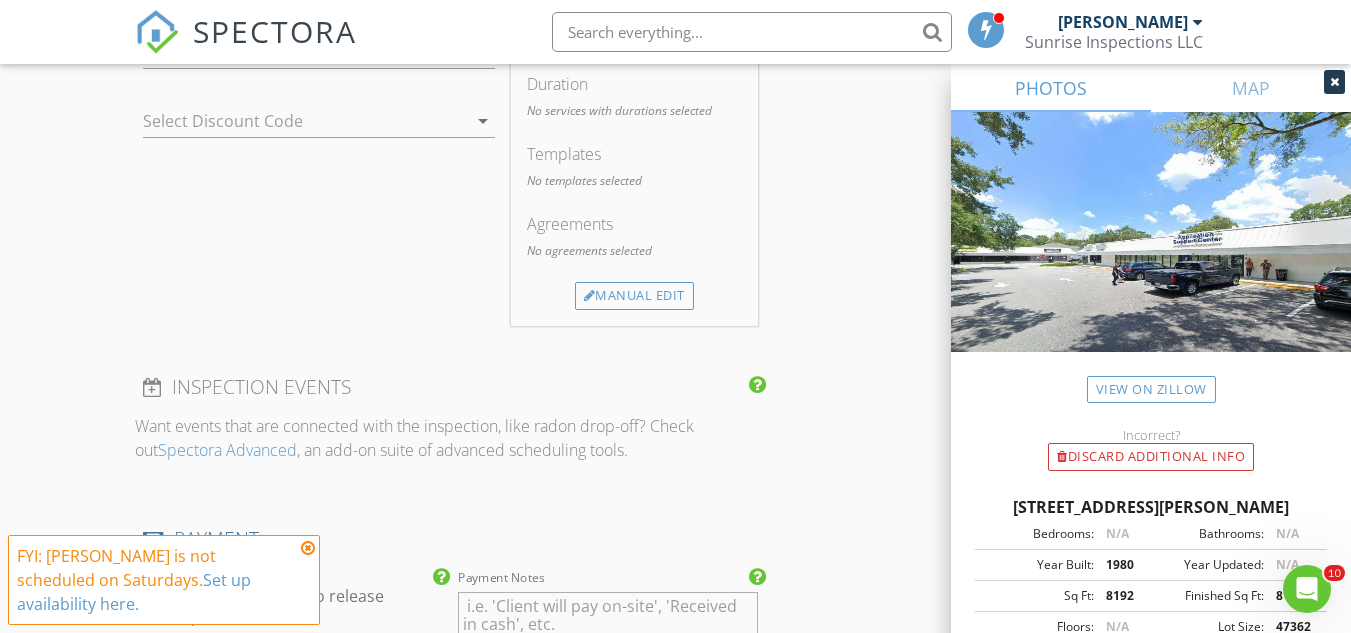scroll, scrollTop: 1593, scrollLeft: 0, axis: vertical 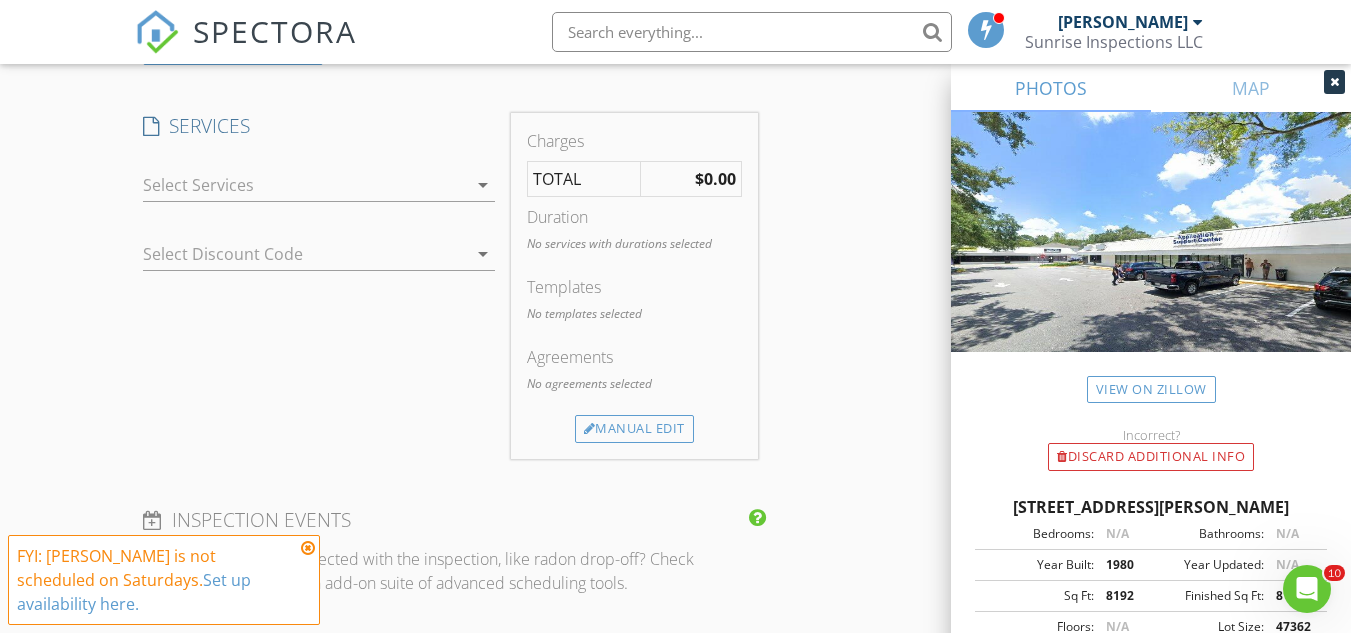 click at bounding box center (319, 216) 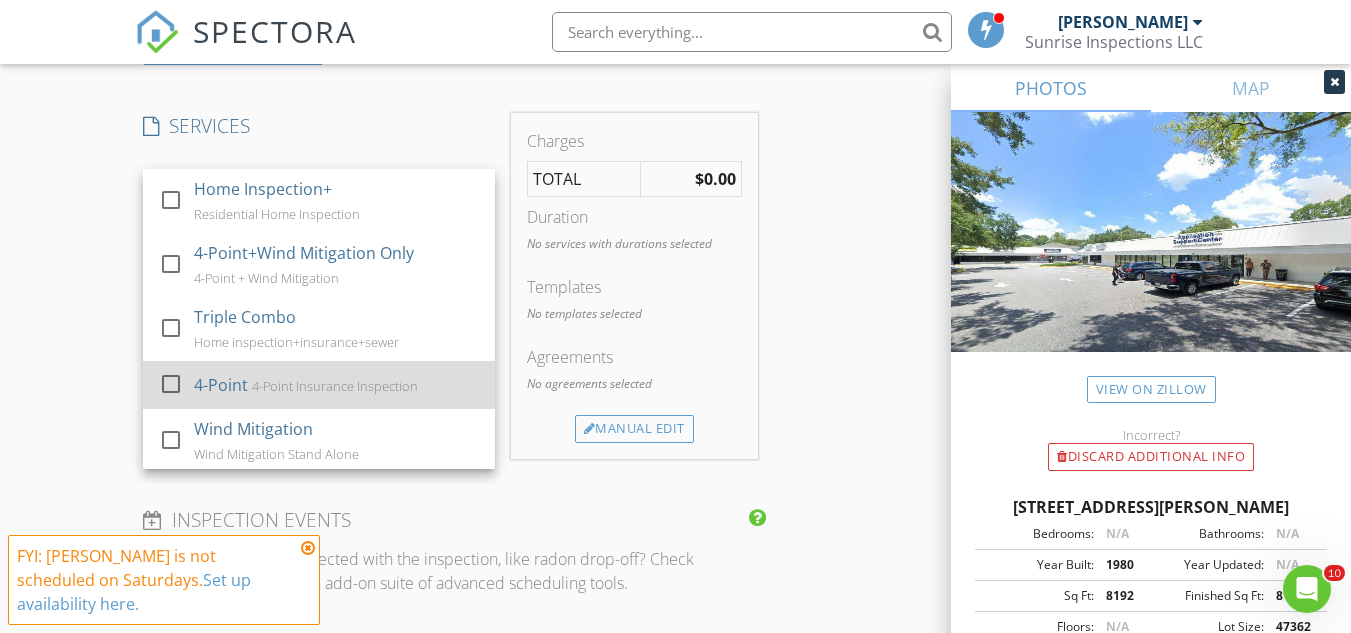 click on "4-Point   4-Point Insurance Inspection" at bounding box center (336, 385) 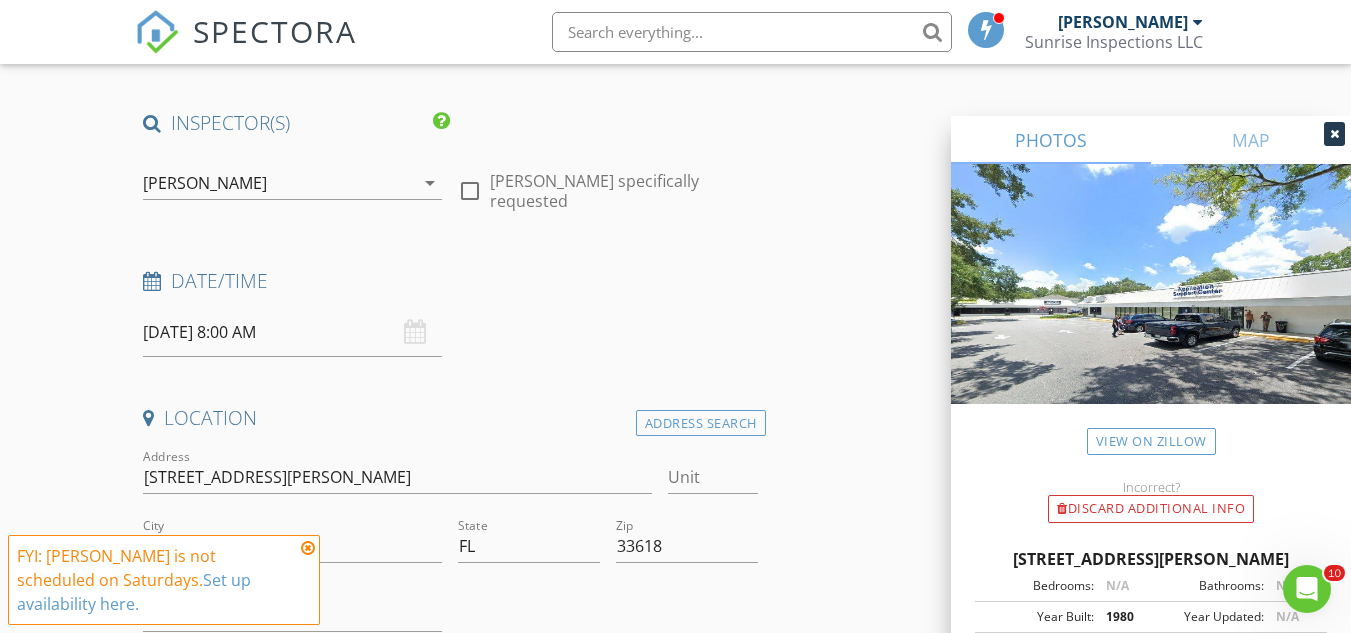 scroll, scrollTop: 0, scrollLeft: 0, axis: both 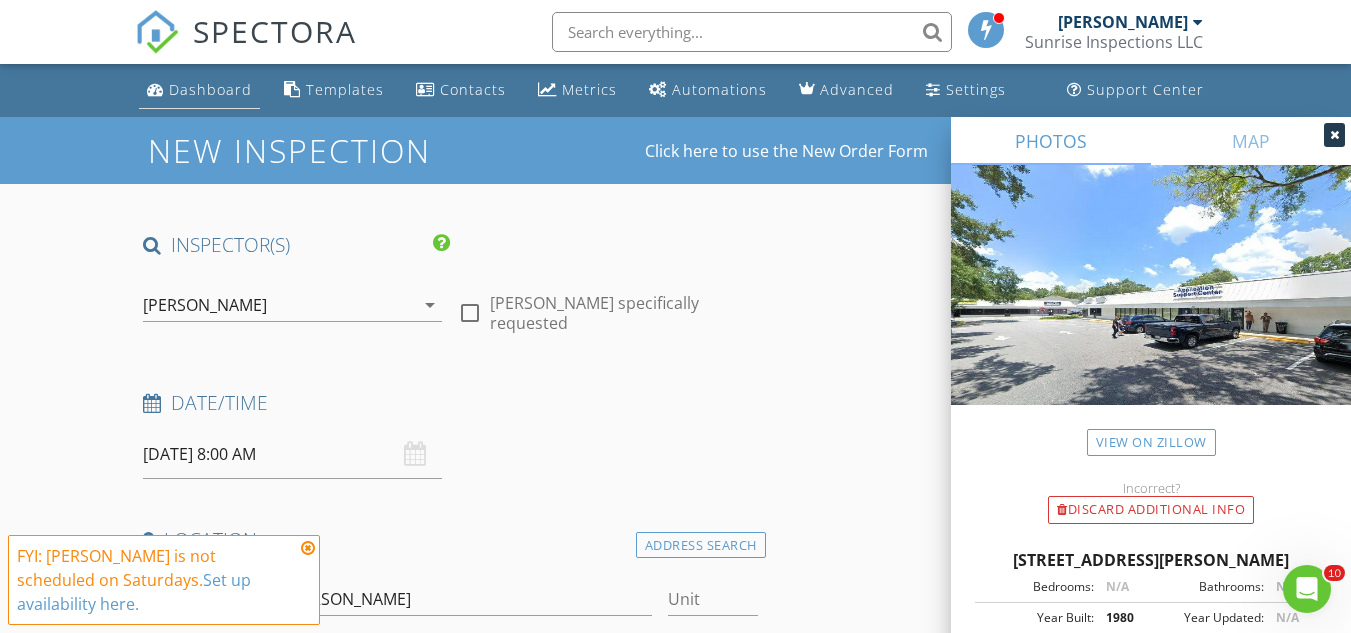 click on "Dashboard" at bounding box center (210, 89) 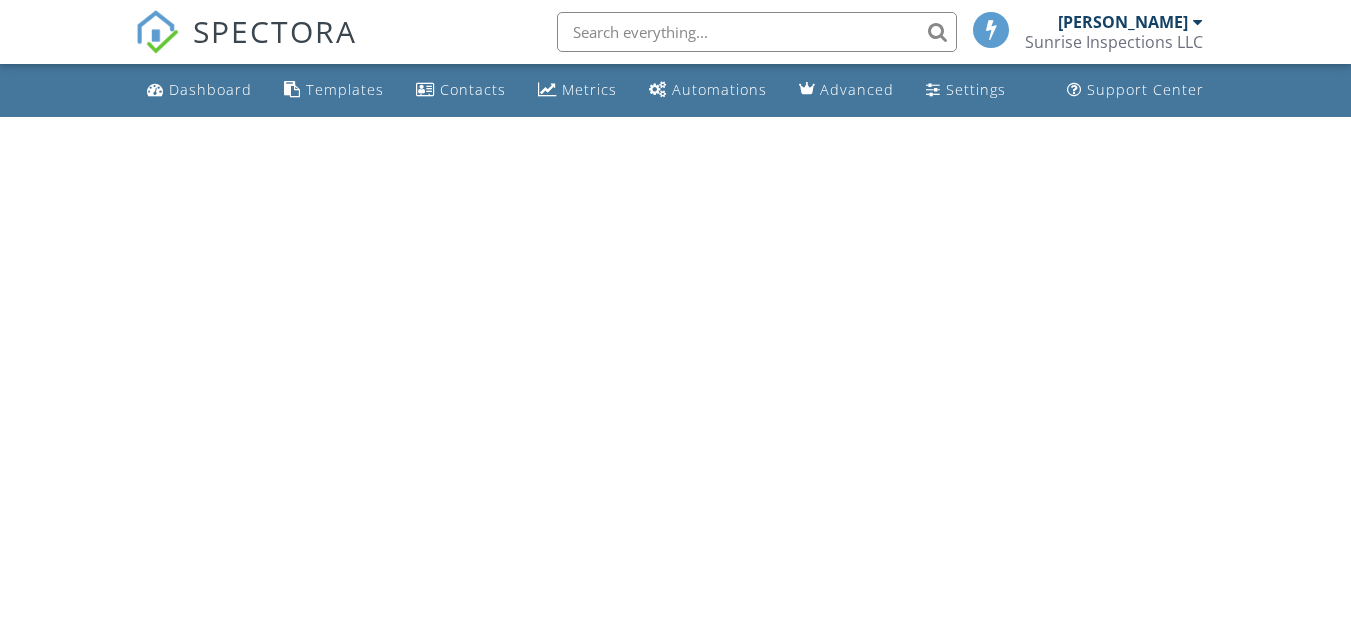 scroll, scrollTop: 0, scrollLeft: 0, axis: both 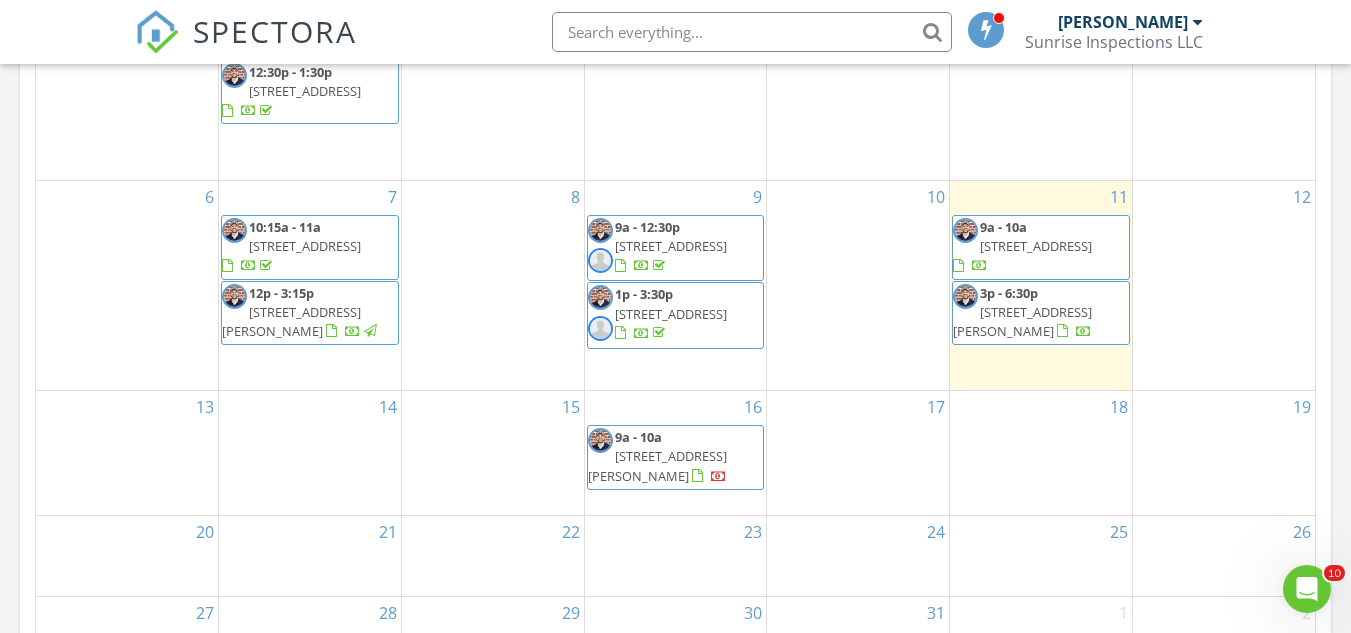 click on "14" at bounding box center [310, 453] 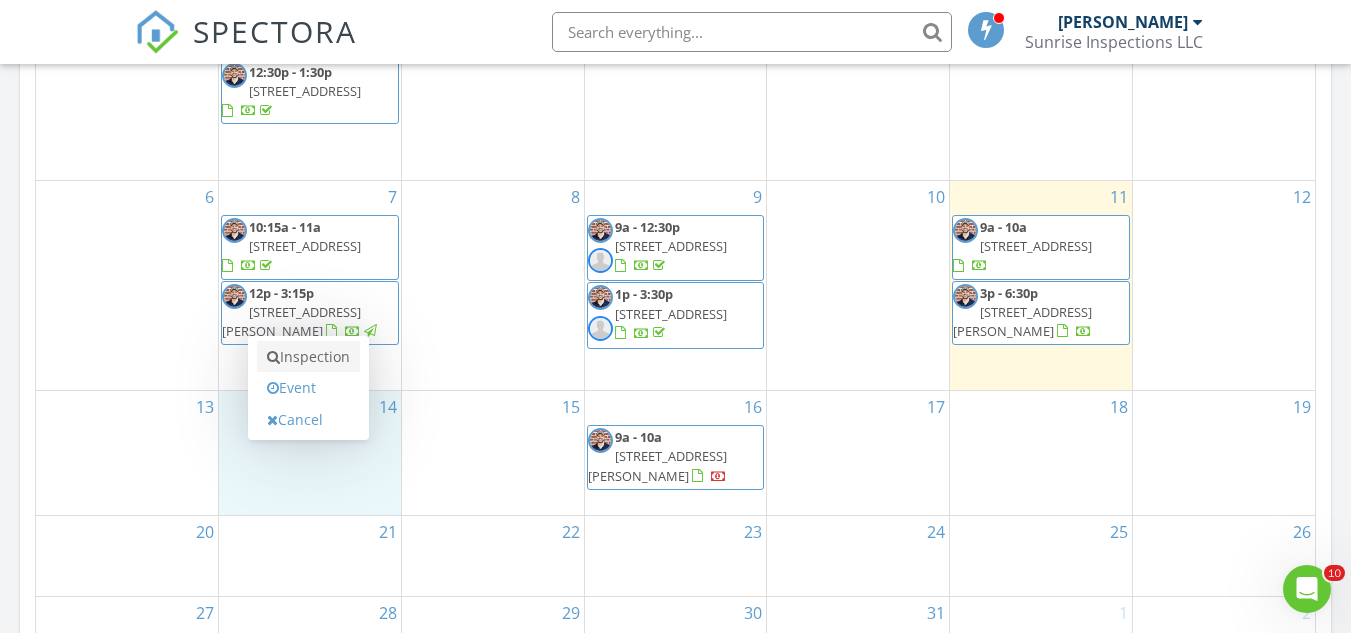 click on "Inspection" at bounding box center [308, 357] 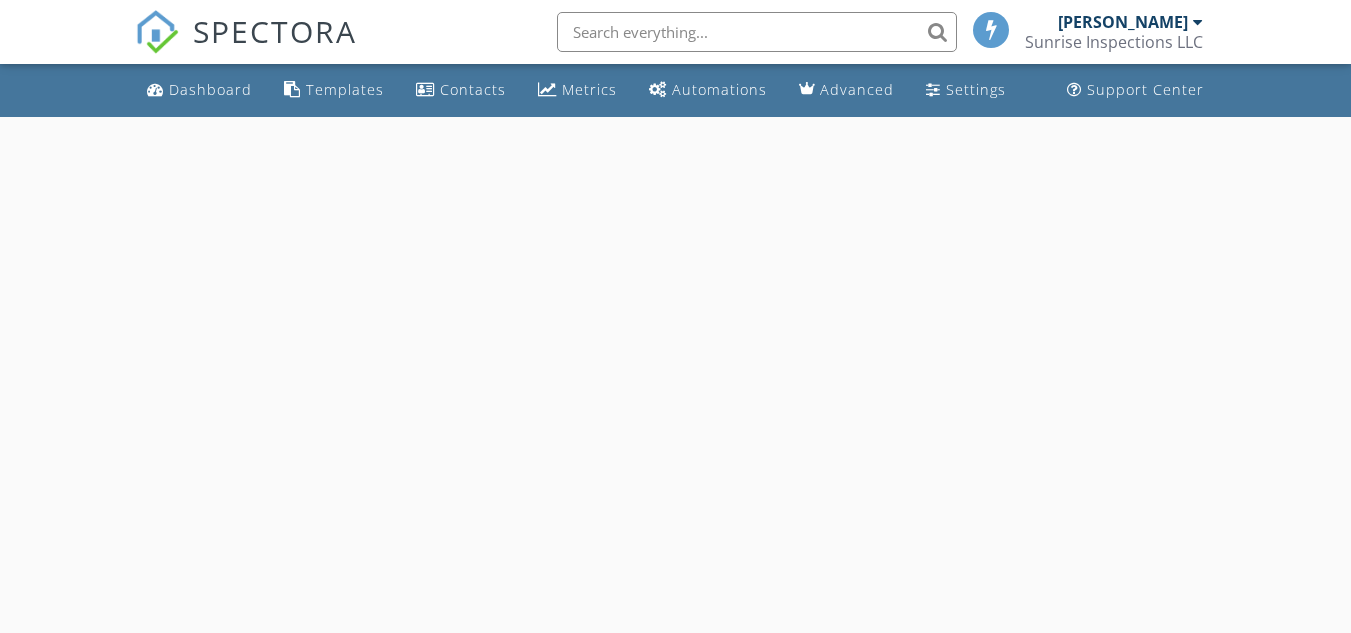 scroll, scrollTop: 0, scrollLeft: 0, axis: both 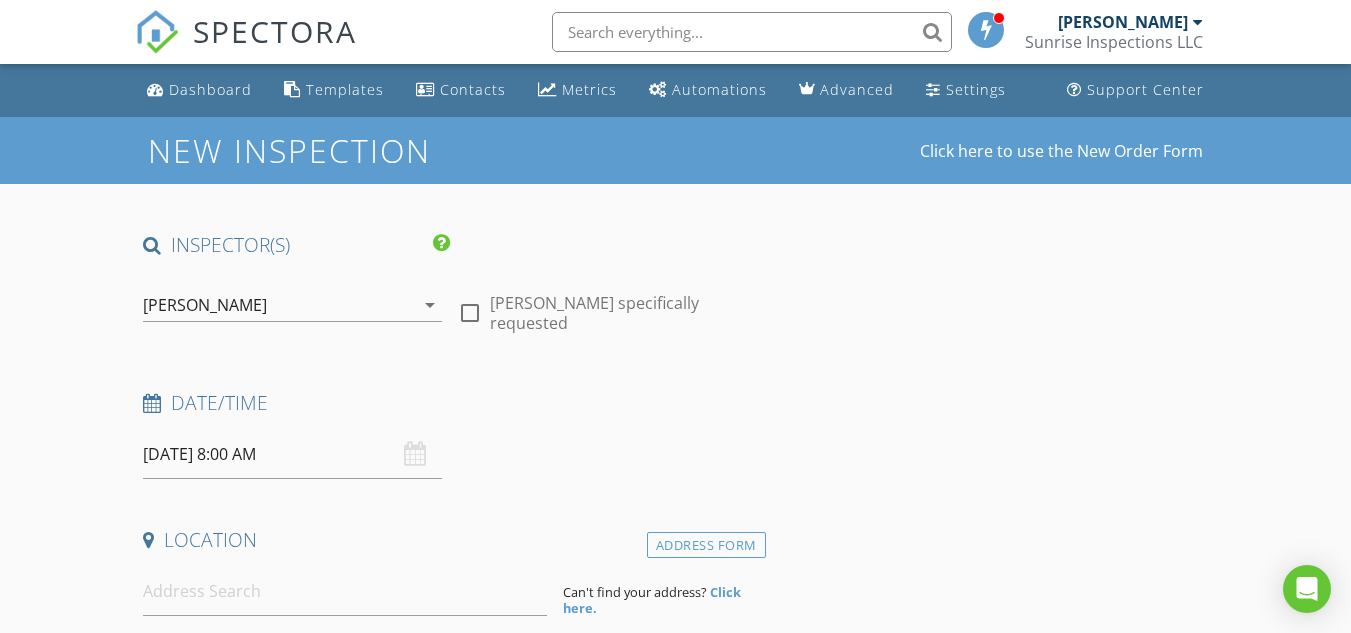 click on "[DATE] 8:00 AM" at bounding box center (292, 454) 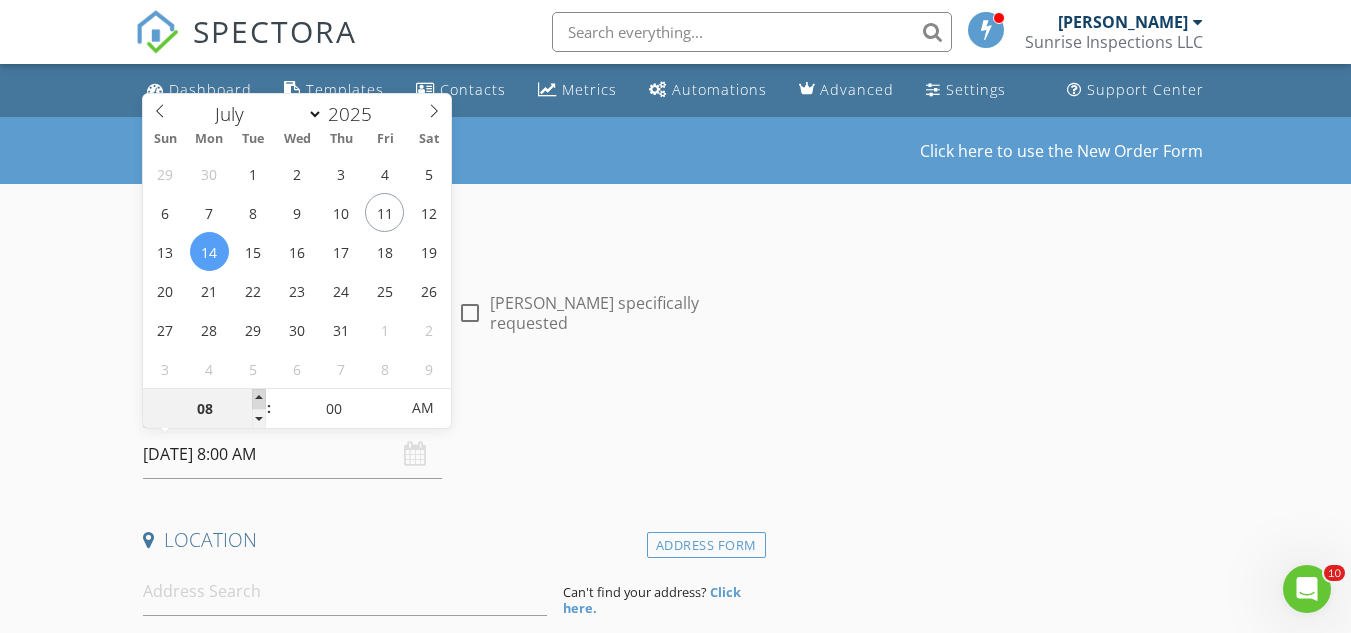 scroll, scrollTop: 0, scrollLeft: 0, axis: both 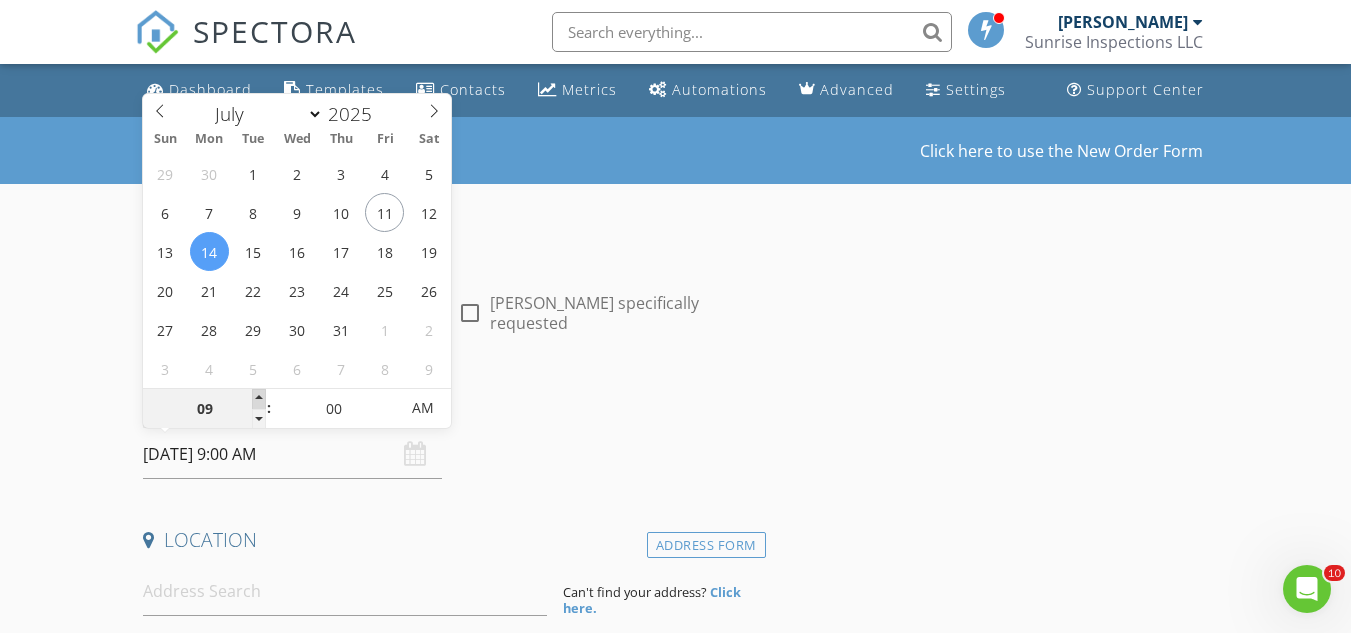 click at bounding box center (259, 399) 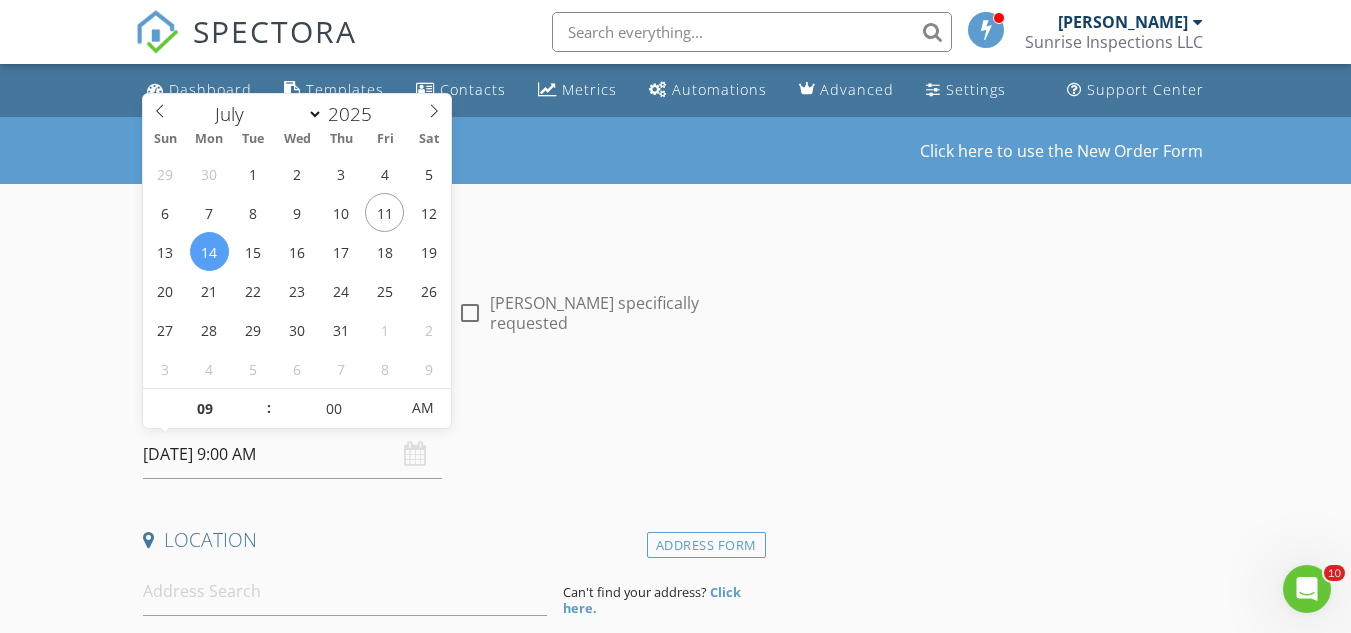 click on "New Inspection
Click here to use the New Order Form
INSPECTOR(S)
check_box   Joshua Roberts   PRIMARY   check_box_outline_blank   Keith Johnson     Joshua Roberts arrow_drop_down   check_box_outline_blank Joshua Roberts specifically requested
Date/Time
07/14/2025 9:00 AM
Location
Address Form       Can't find your address?   Click here.
client
check_box Enable Client CC email for this inspection   Client Search     check_box_outline_blank Client is a Company/Organization     First Name   Last Name   Email   CC Email   Phone           Notes   Private Notes
ADD ADDITIONAL client
SERVICES
check_box_outline_blank   Home Inspection+   Residential Home Inspection check_box_outline_blank   4-Point+Wind Mitigation Only   4-Point + Wind Mitigation check_box_outline_blank" at bounding box center (675, 1633) 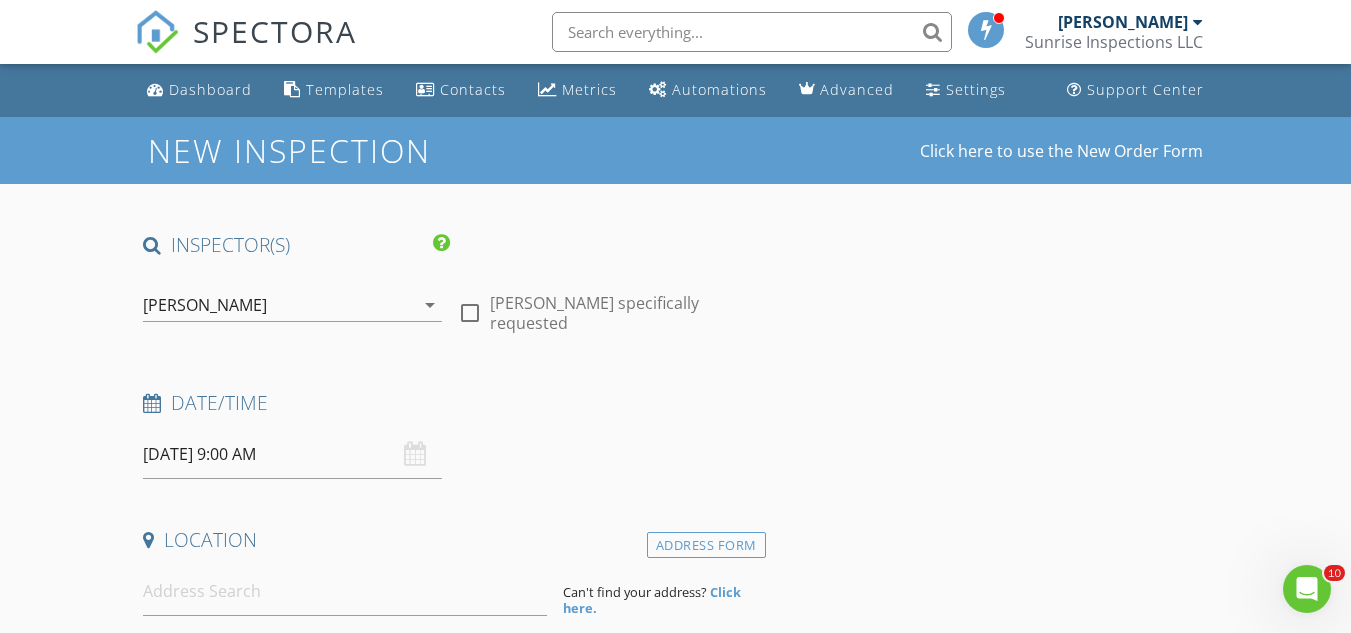 click on "Date/Time
07/14/2025 9:00 AM" at bounding box center (450, 434) 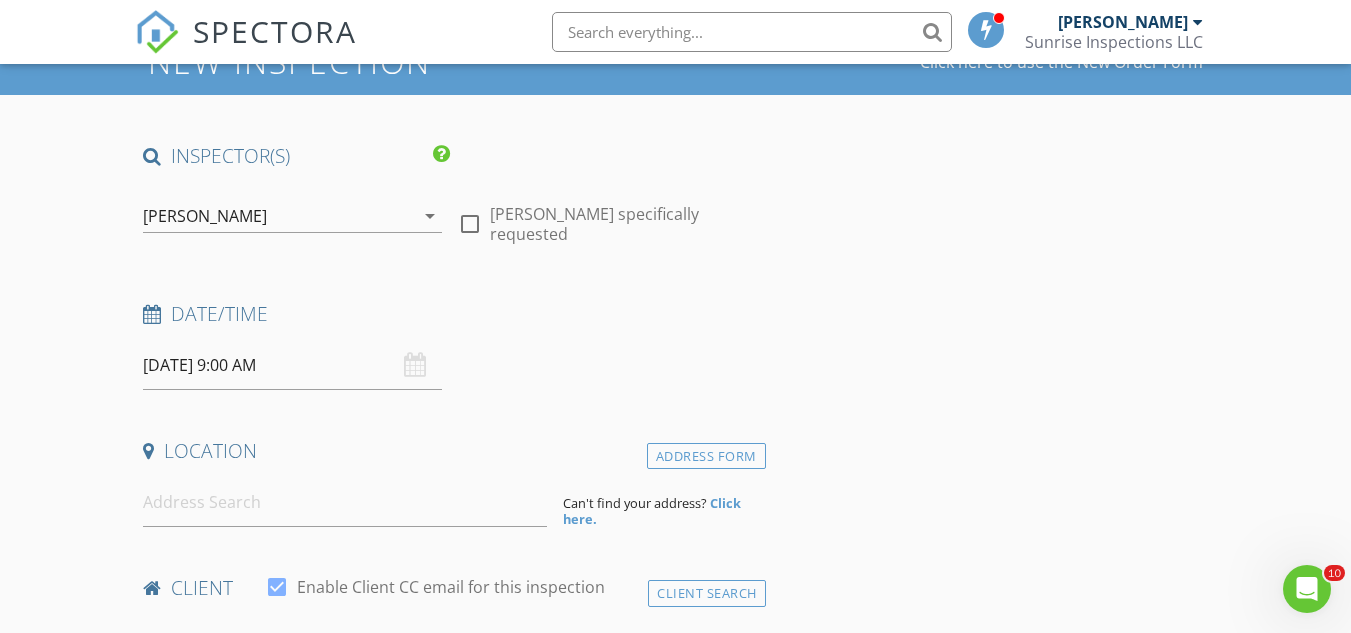 scroll, scrollTop: 133, scrollLeft: 0, axis: vertical 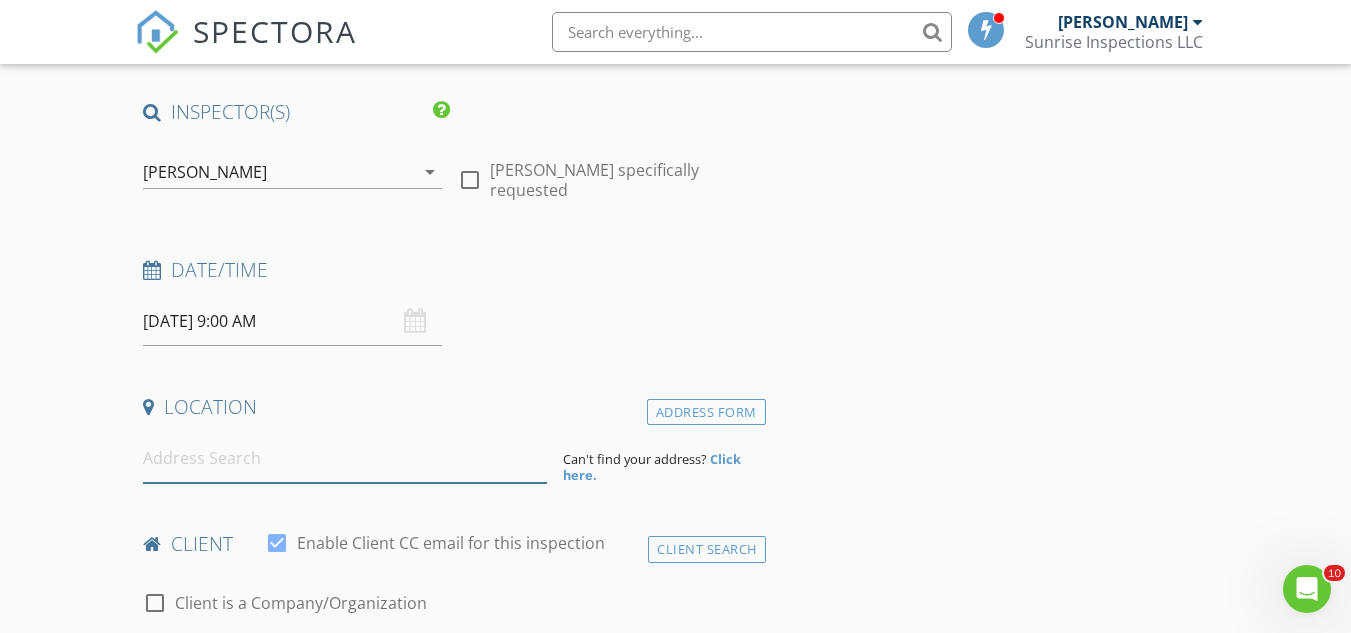 click at bounding box center [345, 458] 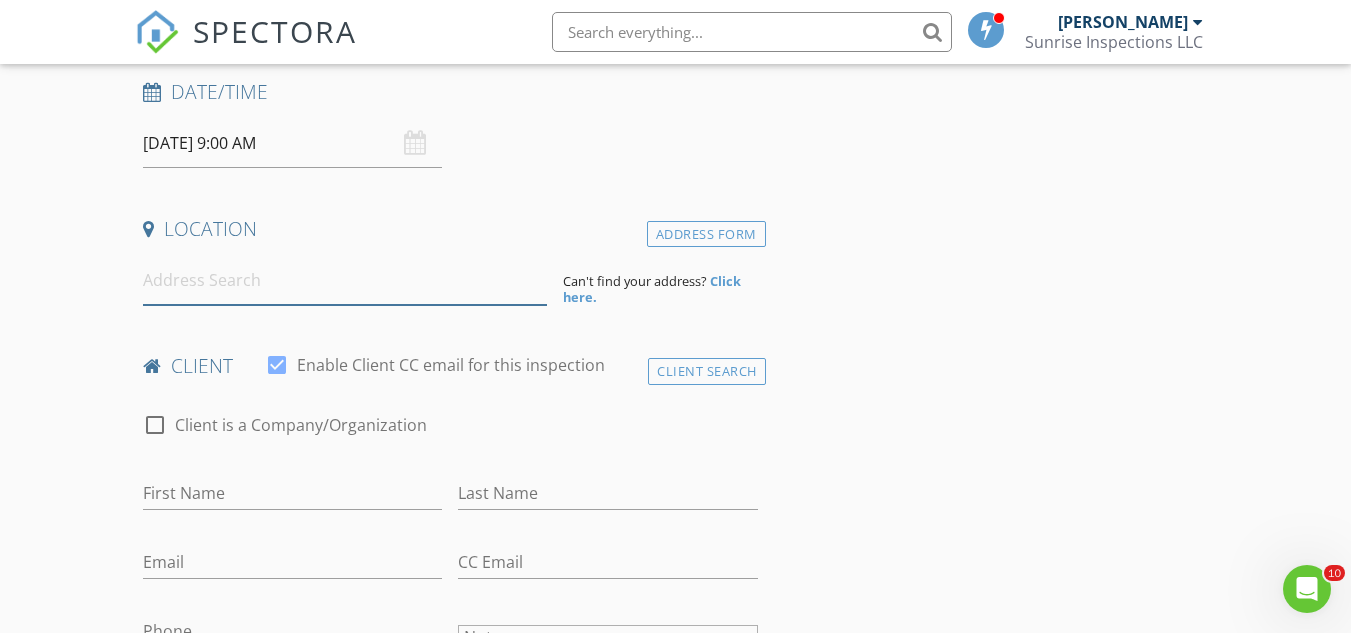 scroll, scrollTop: 267, scrollLeft: 0, axis: vertical 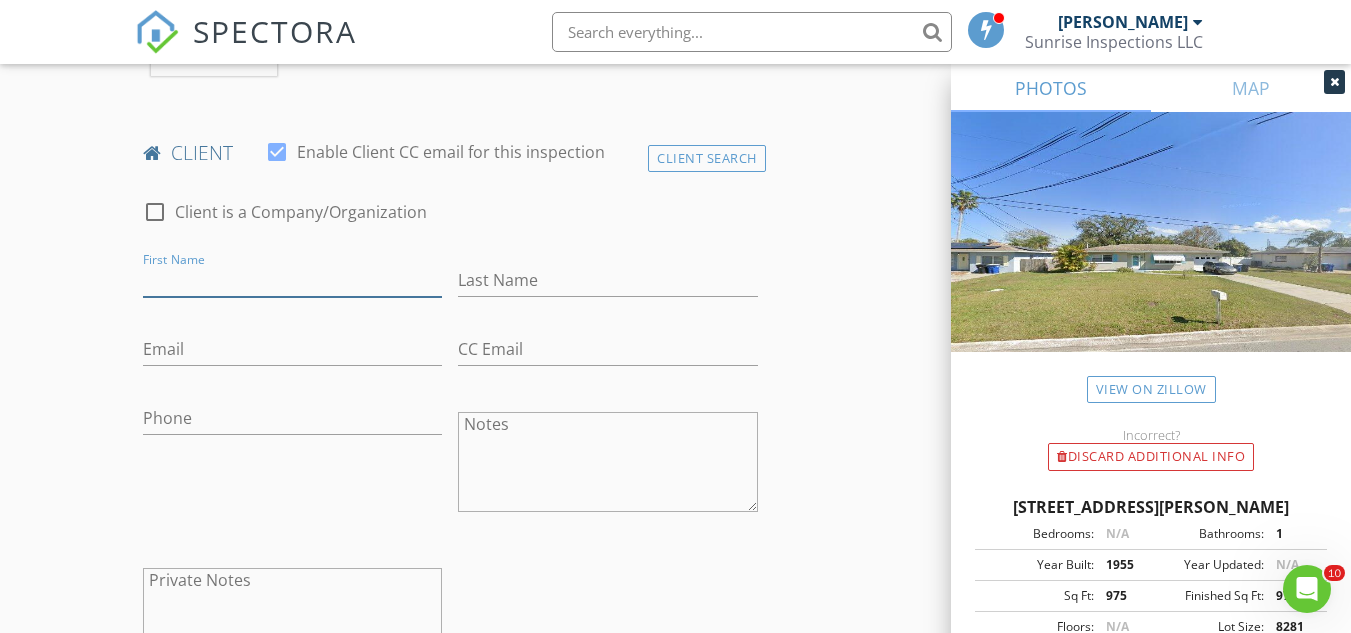click on "First Name" at bounding box center (292, 280) 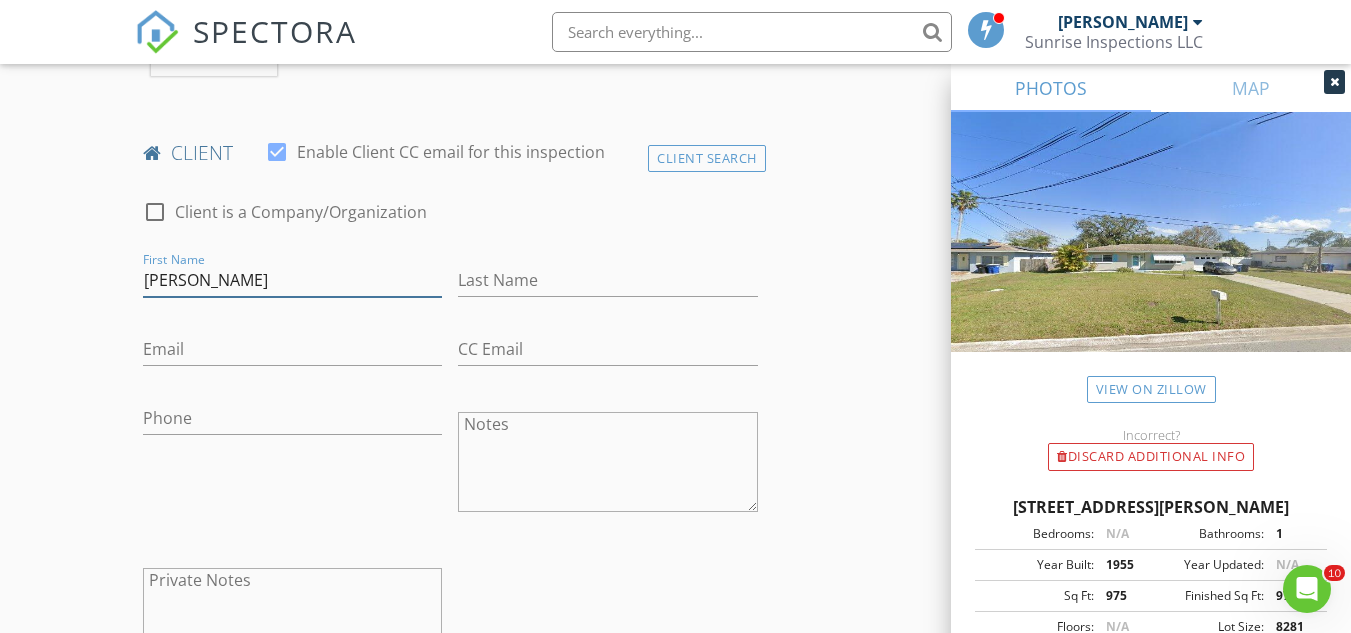 type on "Diane" 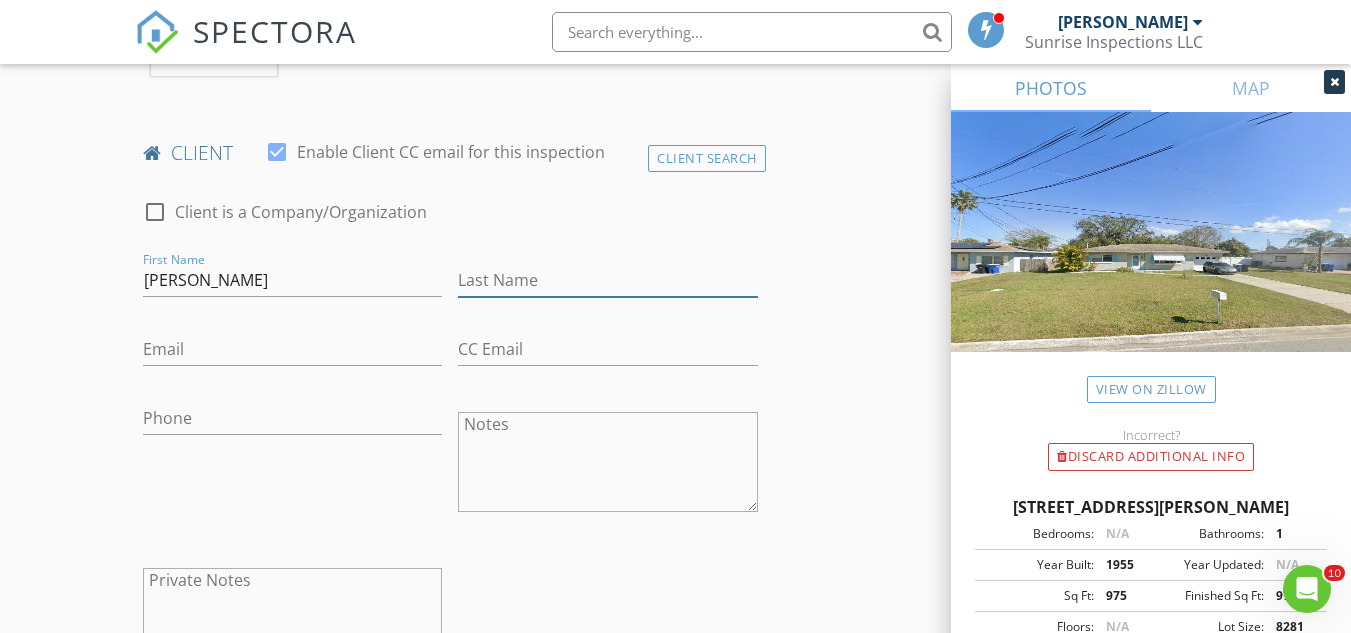 click on "Last Name" at bounding box center [607, 280] 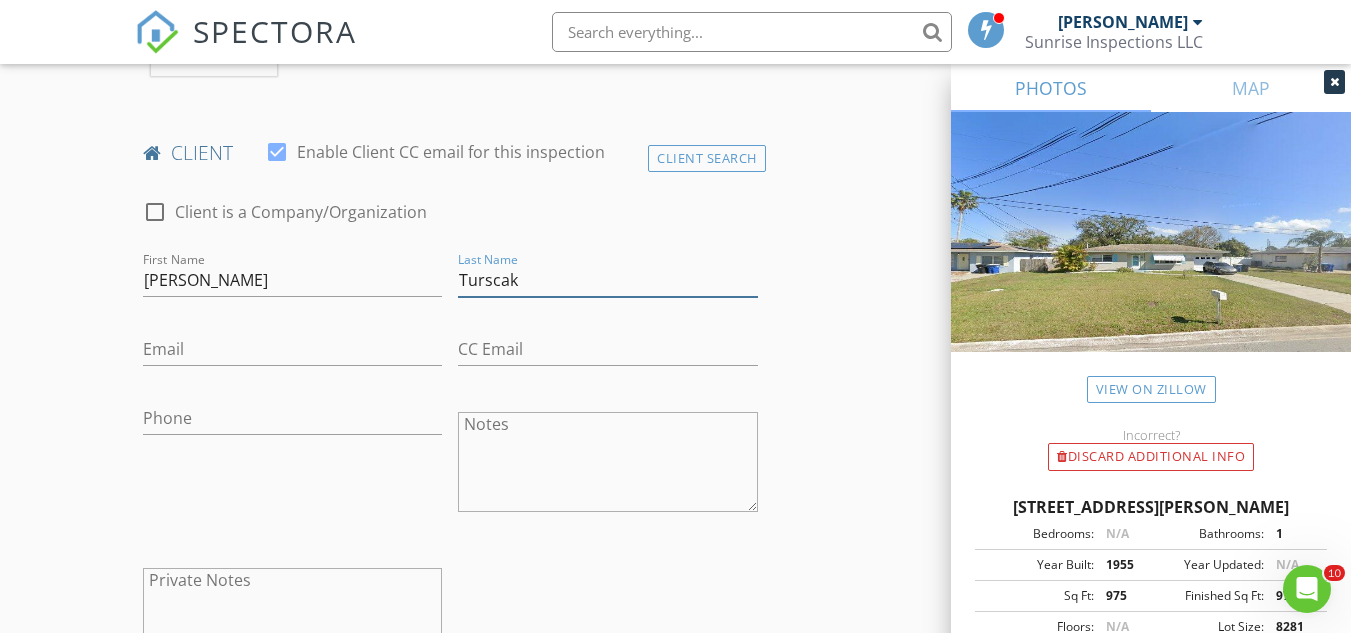 type on "Turscak" 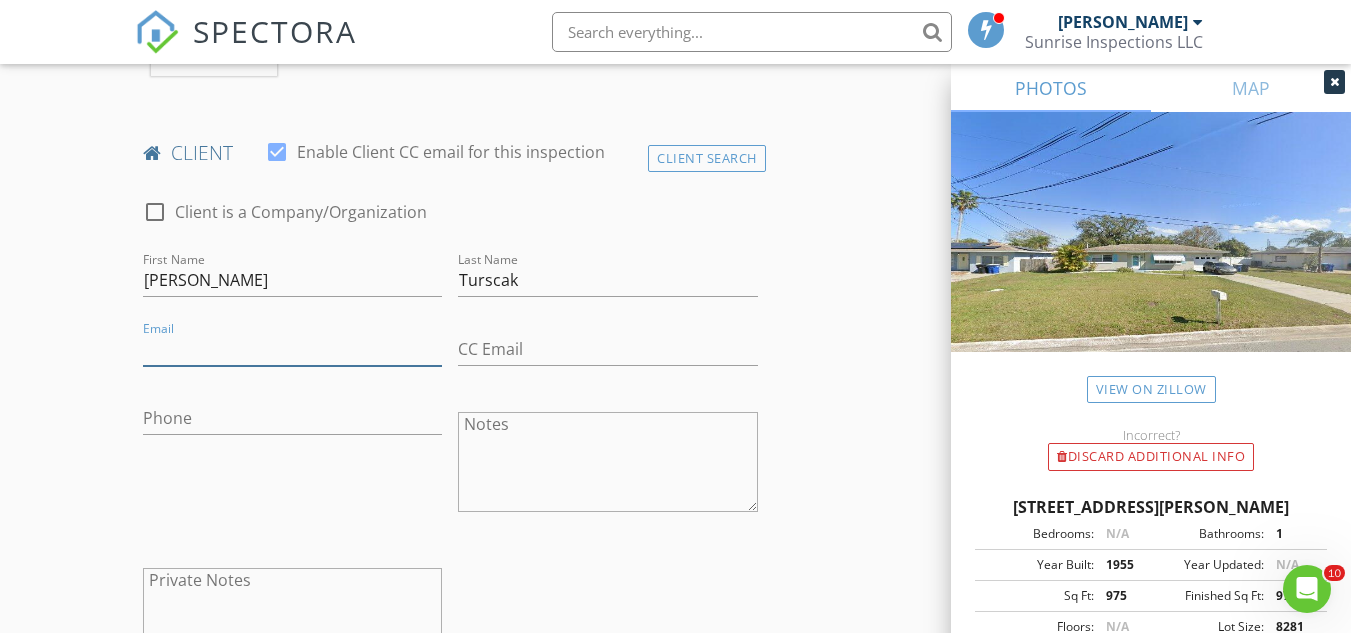 click on "Email" at bounding box center (292, 349) 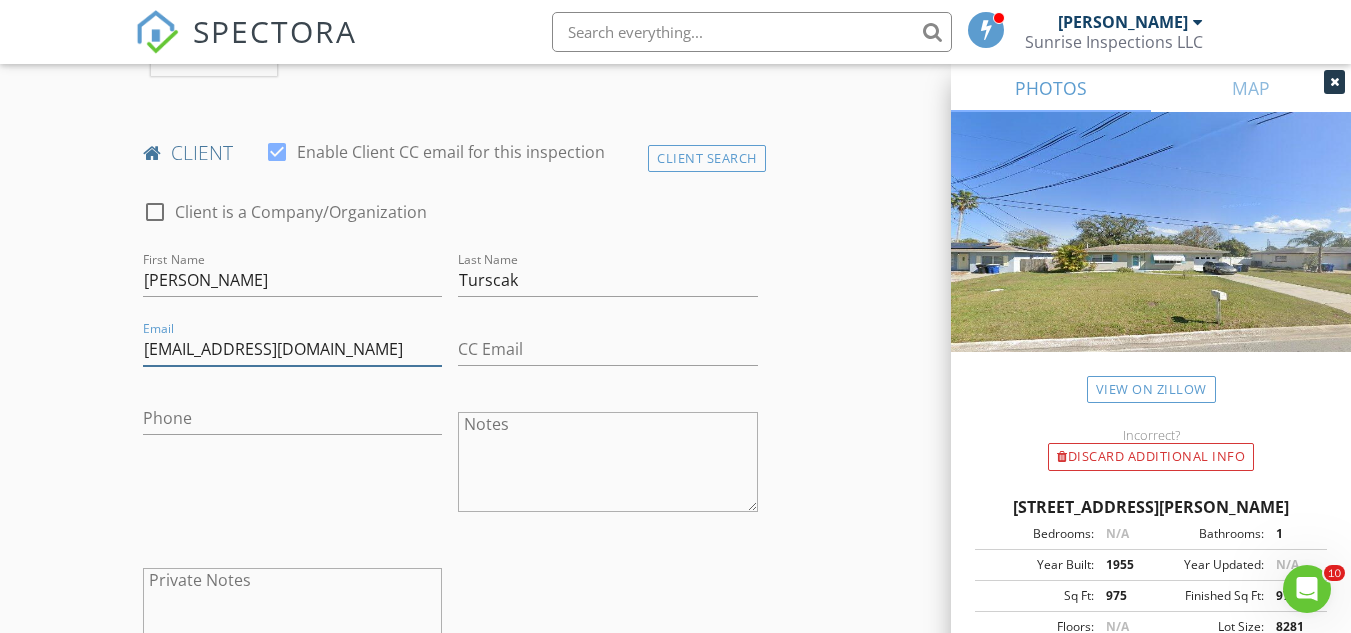 type on "dianeturscak@yahoo.com" 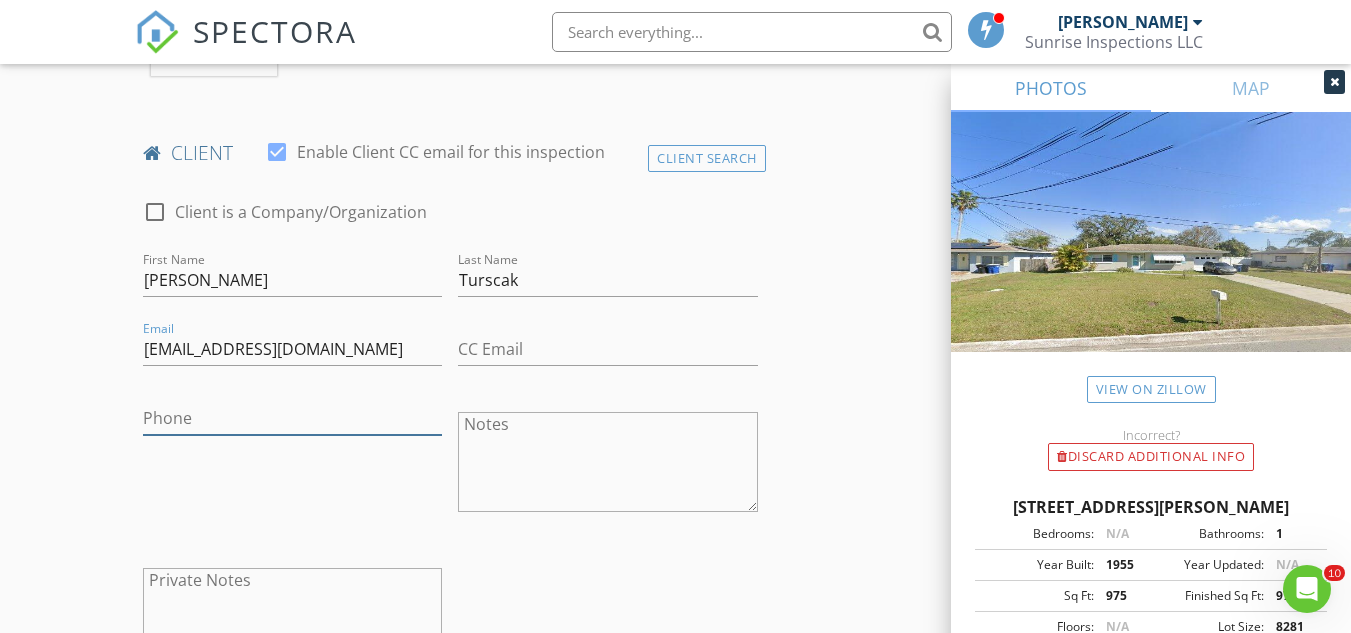 click on "Phone" at bounding box center [292, 418] 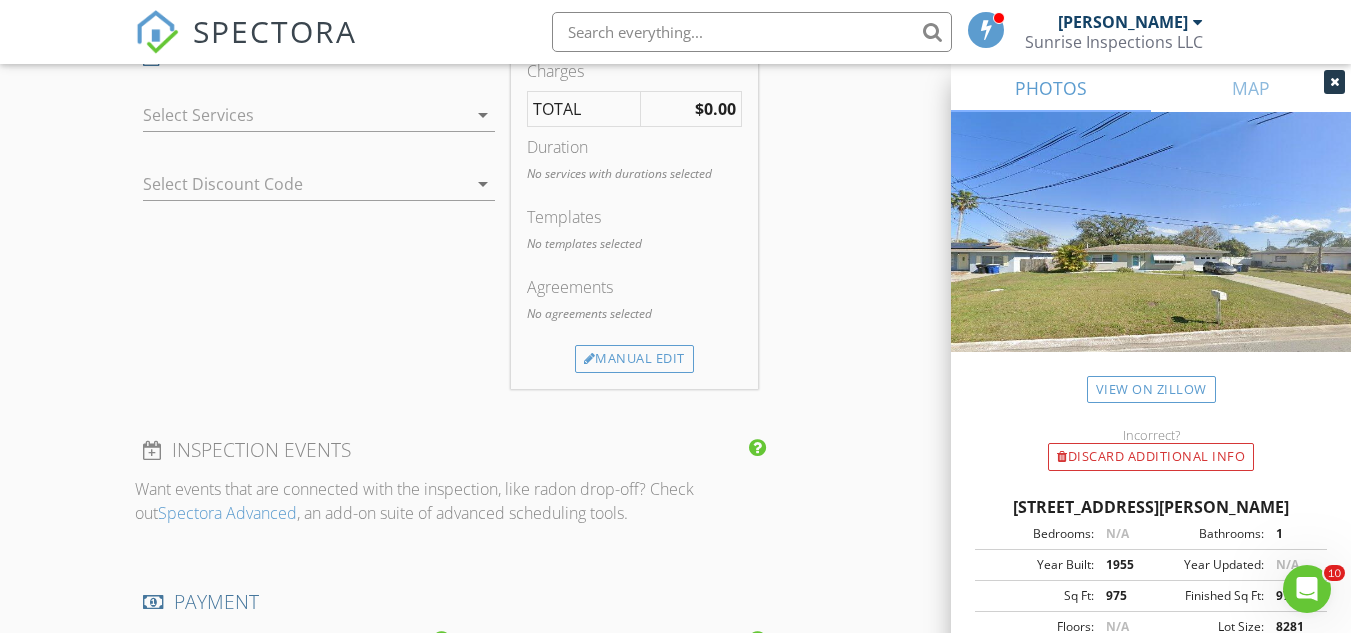scroll, scrollTop: 1600, scrollLeft: 0, axis: vertical 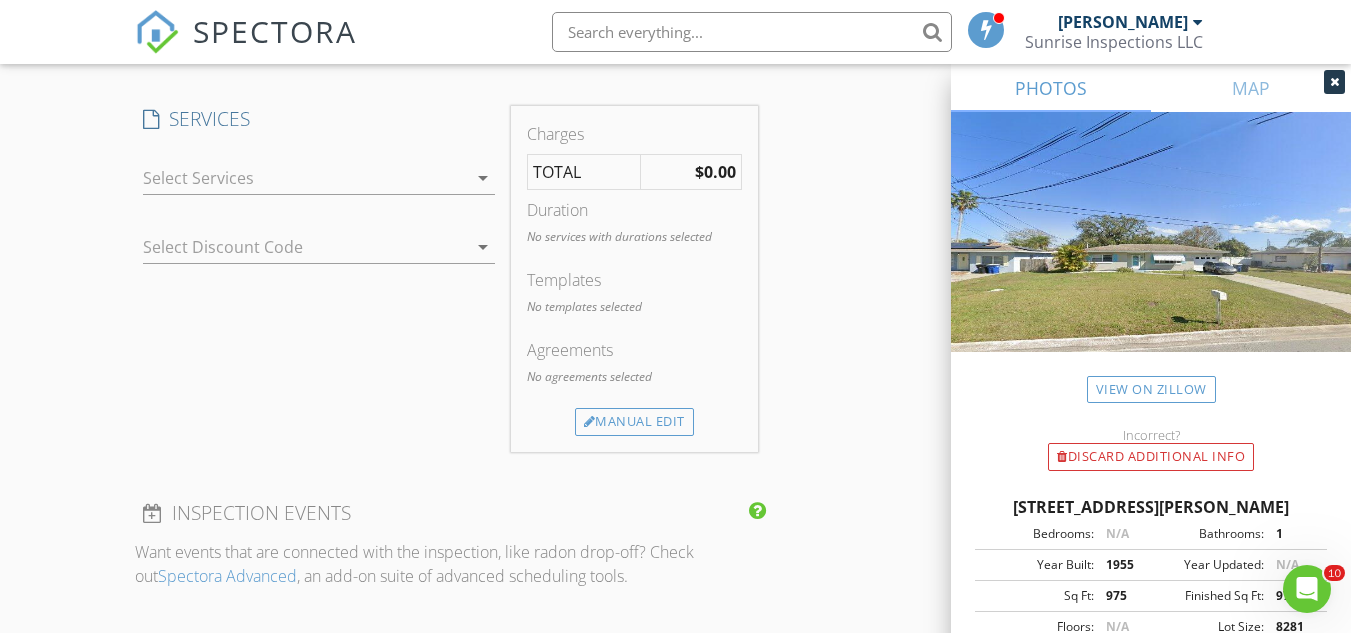 click at bounding box center (305, 178) 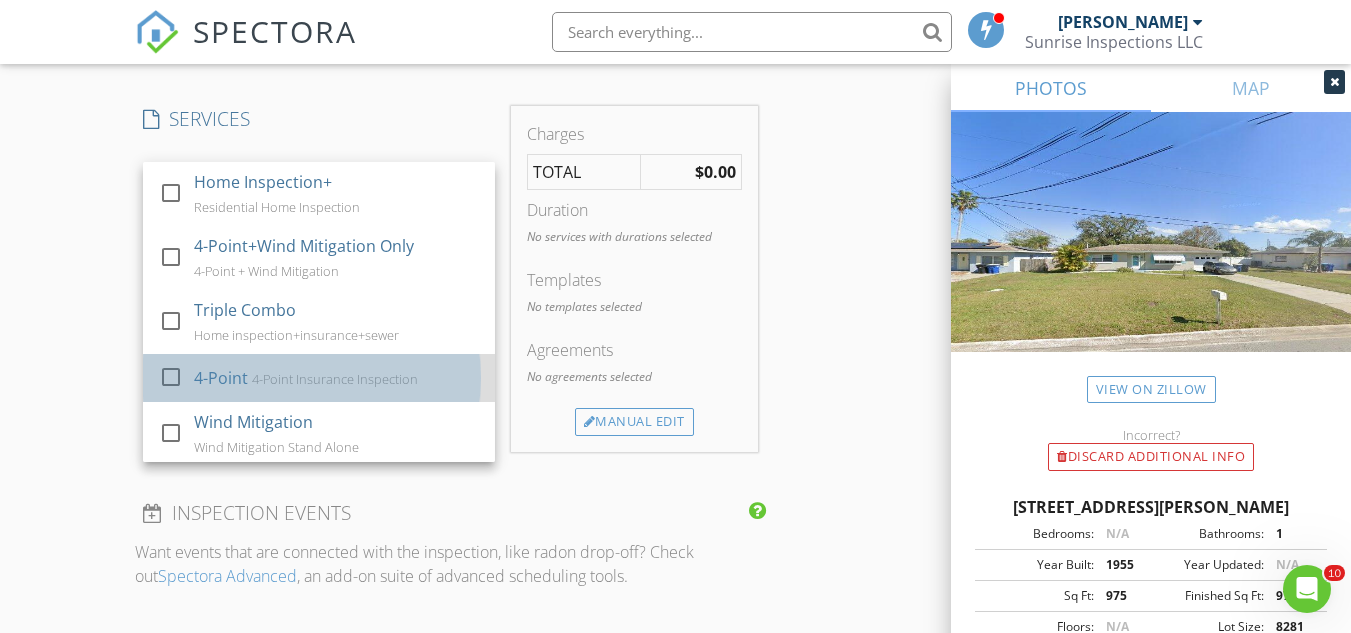 click on "4-Point" at bounding box center (221, 378) 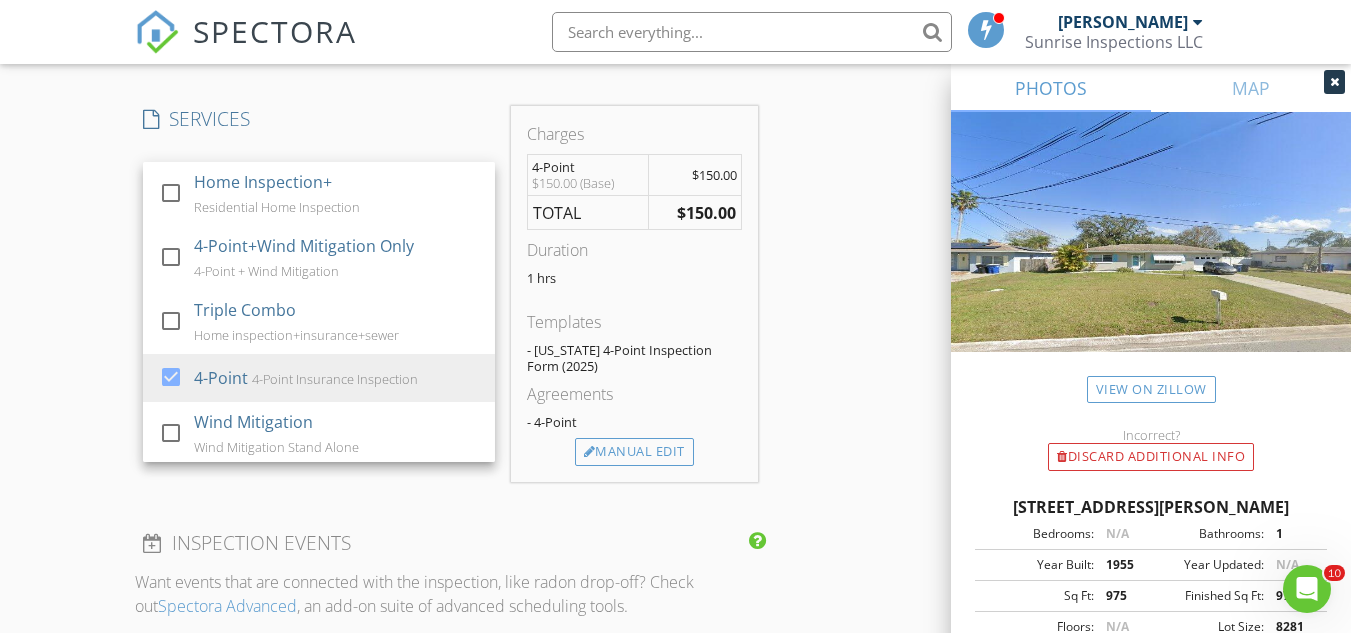 click on "New Inspection
Click here to use the New Order Form
INSPECTOR(S)
check_box   Joshua Roberts   PRIMARY   check_box_outline_blank   Keith Johnson     Joshua Roberts arrow_drop_down   check_box_outline_blank Joshua Roberts specifically requested
Date/Time
07/14/2025 9:00 AM
Location
Address Search       Address 807 Glen Oak Ave E   Unit   City Clearwater   State FL   Zip 33759   County Pinellas     Square Feet 975   Year Built 1955   Foundation arrow_drop_down     Joshua Roberts     14.3 miles     (24 minutes)
client
check_box Enable Client CC email for this inspection   Client Search     check_box_outline_blank Client is a Company/Organization     First Name Diane   Last Name Turscak   Email dianeturscak@yahoo.com   CC Email   Phone           Notes   Private Notes
ADD ADDITIONAL client" at bounding box center [675, 253] 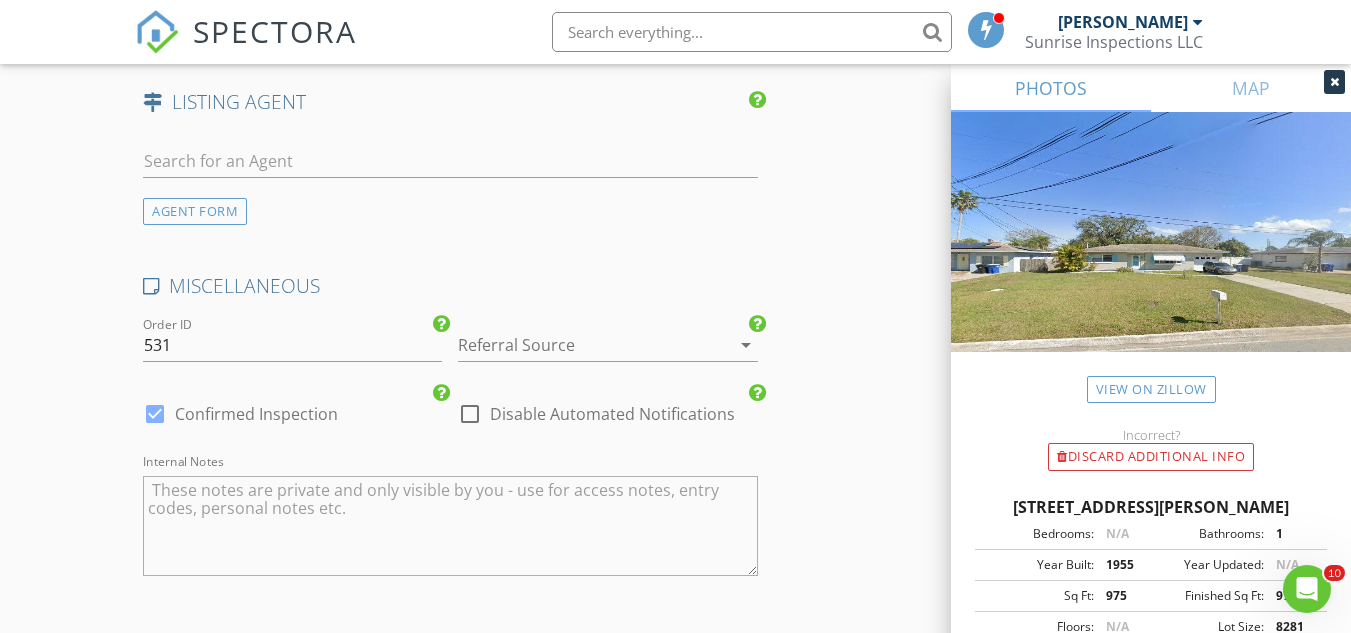 scroll, scrollTop: 2667, scrollLeft: 0, axis: vertical 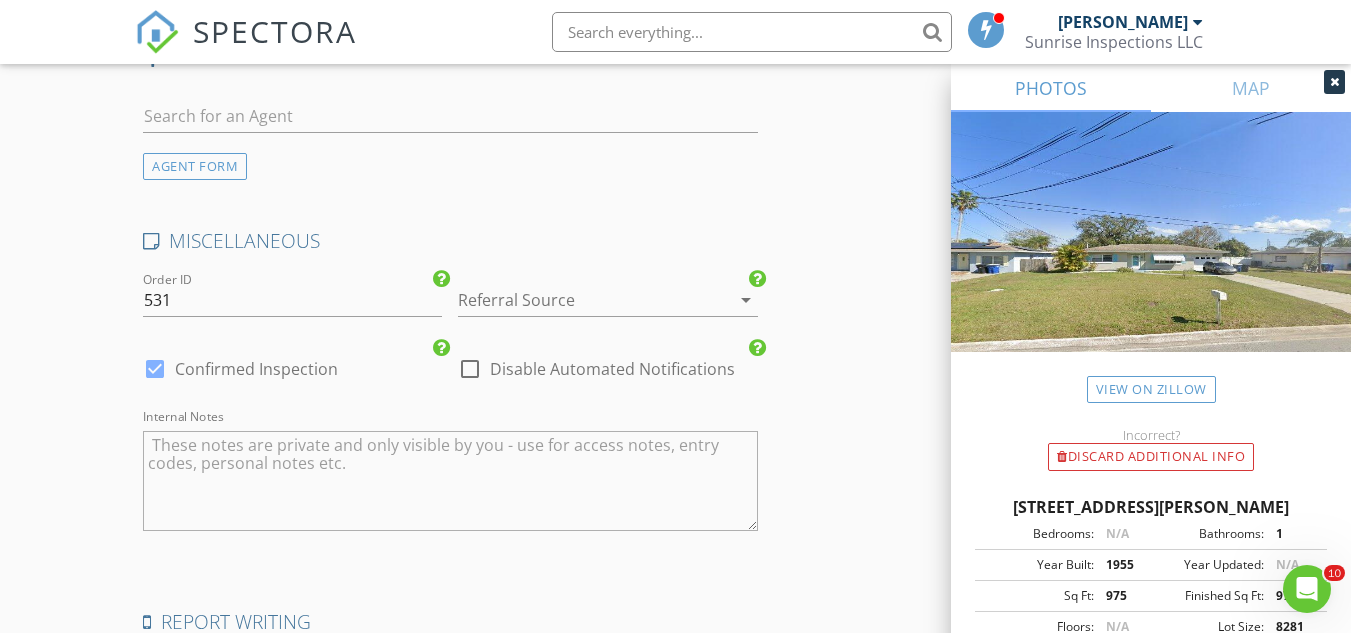 click at bounding box center (450, 481) 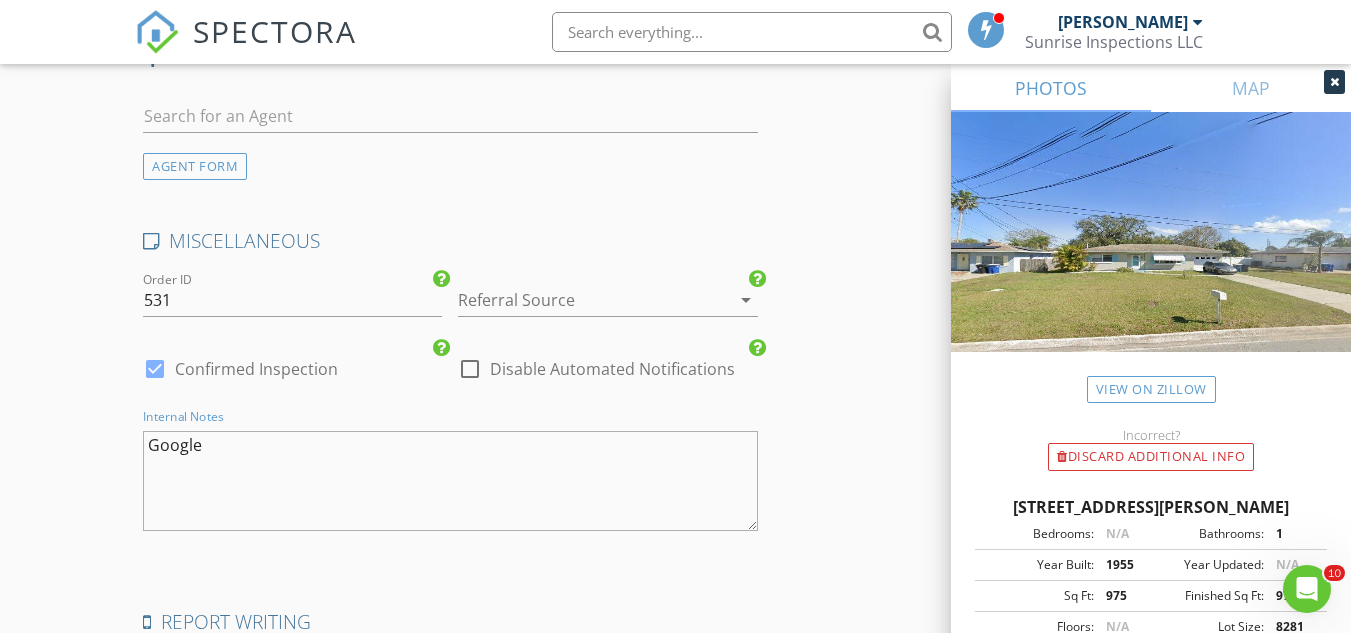 click on "Internal Notes Google" at bounding box center [450, 481] 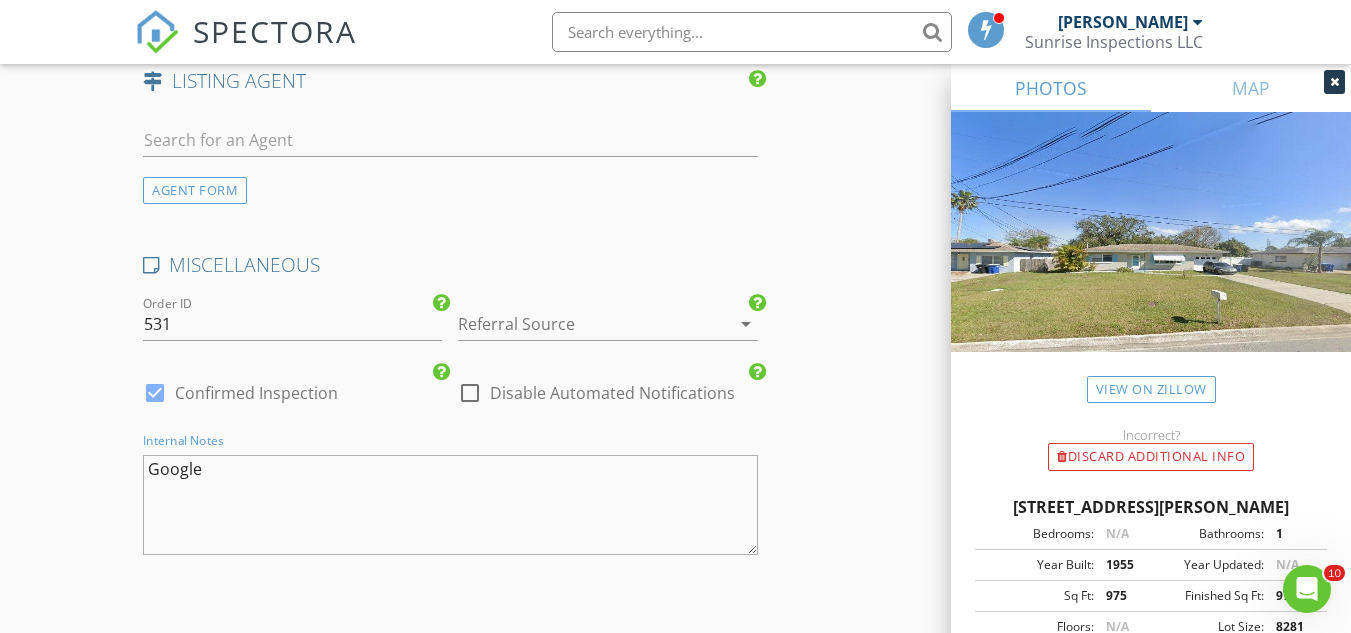 scroll, scrollTop: 2667, scrollLeft: 0, axis: vertical 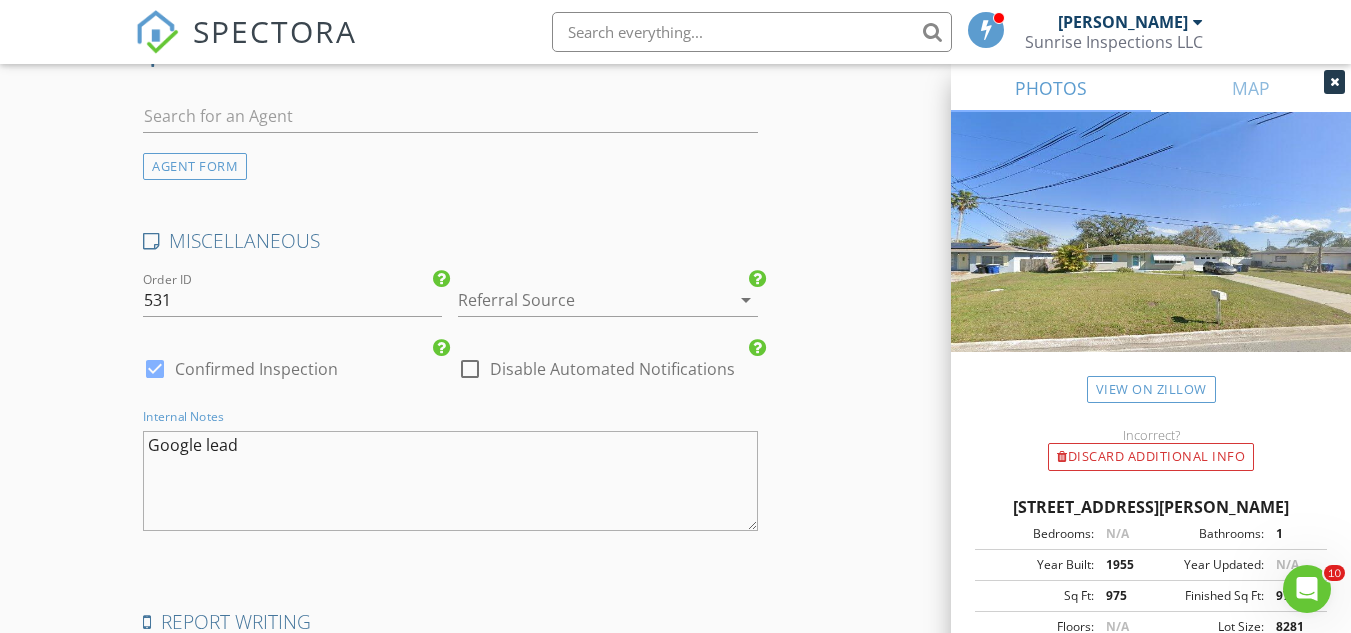 type on "Google lead" 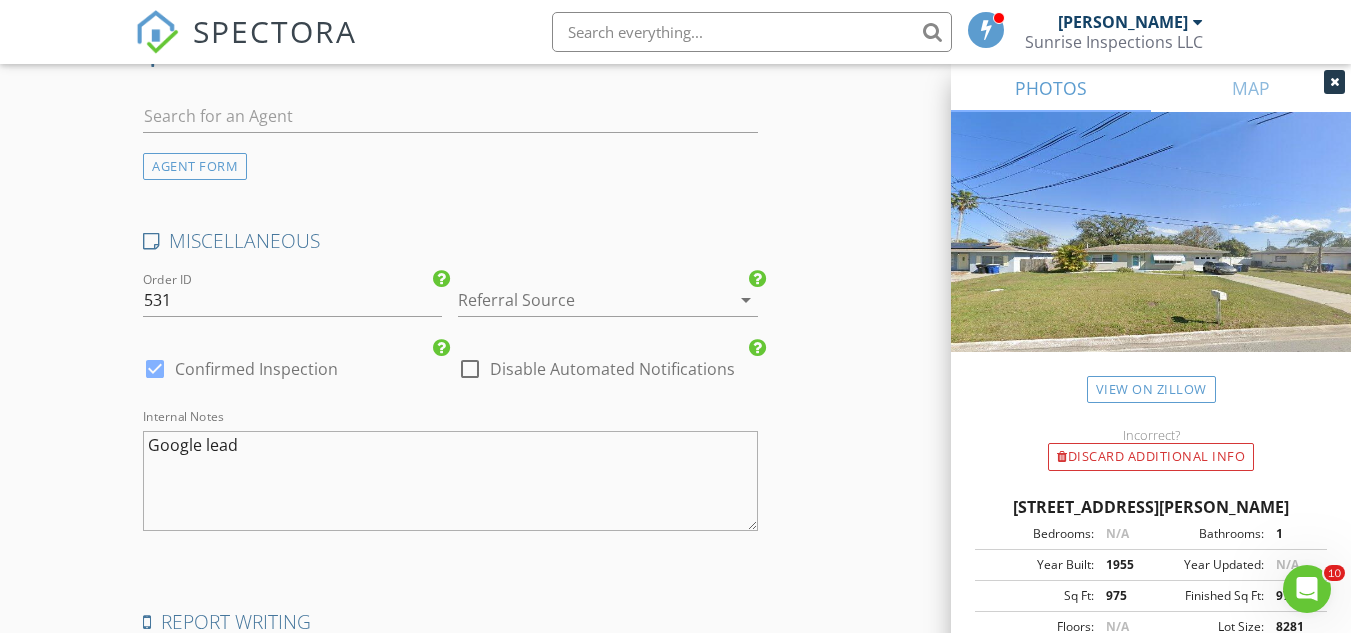drag, startPoint x: 177, startPoint y: 414, endPoint x: 210, endPoint y: 409, distance: 33.37664 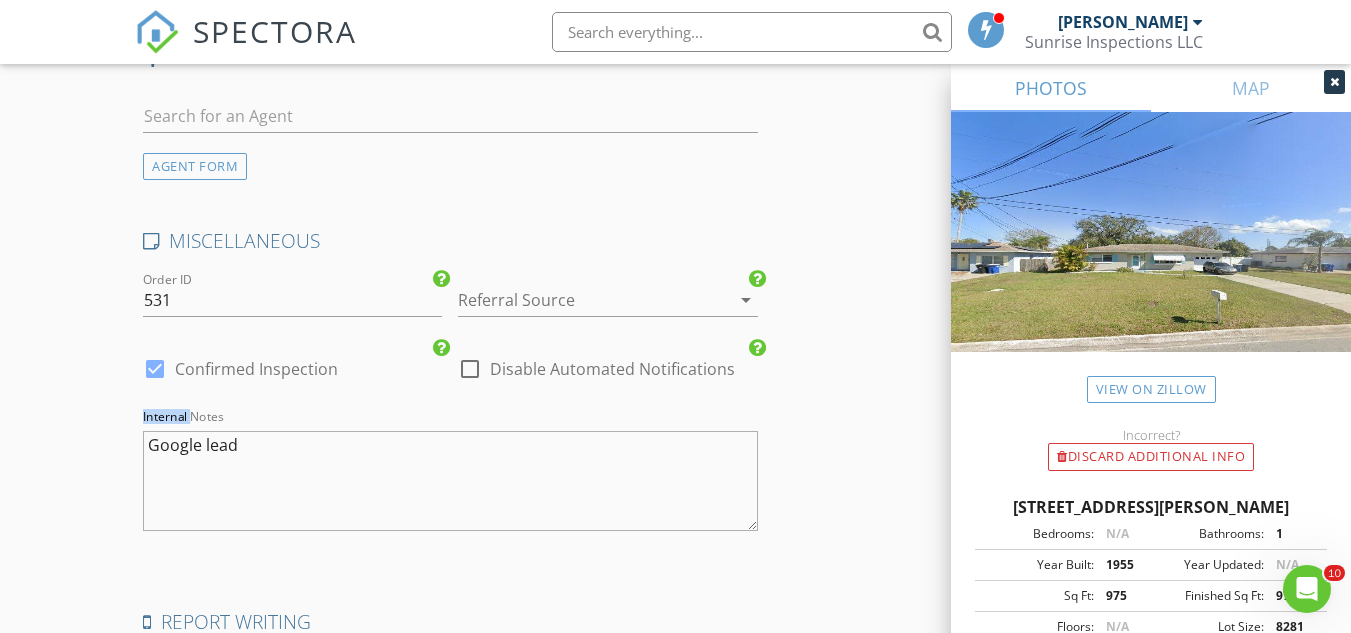 click on "Internal Notes Google lead" at bounding box center [450, 485] 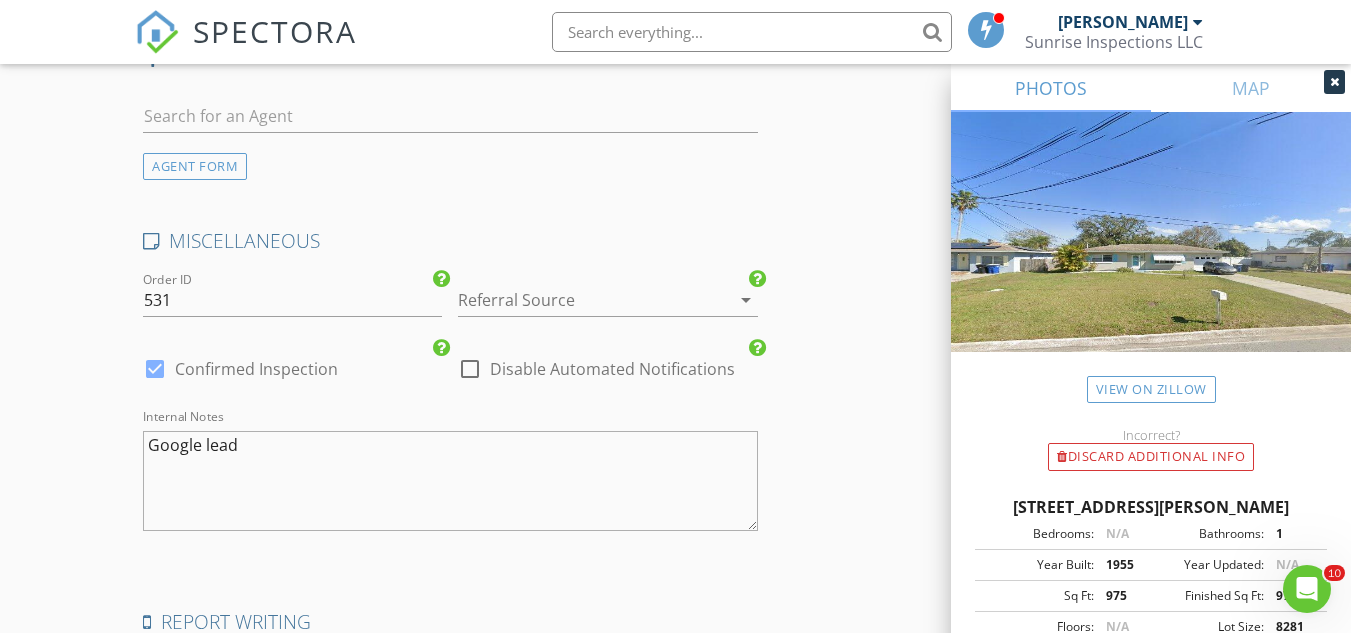 click on "New Inspection
Click here to use the New Order Form
INSPECTOR(S)
check_box   Joshua Roberts   PRIMARY   check_box_outline_blank   Keith Johnson     Joshua Roberts arrow_drop_down   check_box_outline_blank Joshua Roberts specifically requested
Date/Time
07/14/2025 9:00 AM
Location
Address Search       Address 807 Glen Oak Ave E   Unit   City Clearwater   State FL   Zip 33759   County Pinellas     Square Feet 975   Year Built 1955   Foundation arrow_drop_down     Joshua Roberts     14.3 miles     (24 minutes)
client
check_box Enable Client CC email for this inspection   Client Search     check_box_outline_blank Client is a Company/Organization     First Name Diane   Last Name Turscak   Email dianeturscak@yahoo.com   CC Email   Phone           Notes   Private Notes
ADD ADDITIONAL client" at bounding box center [675, -814] 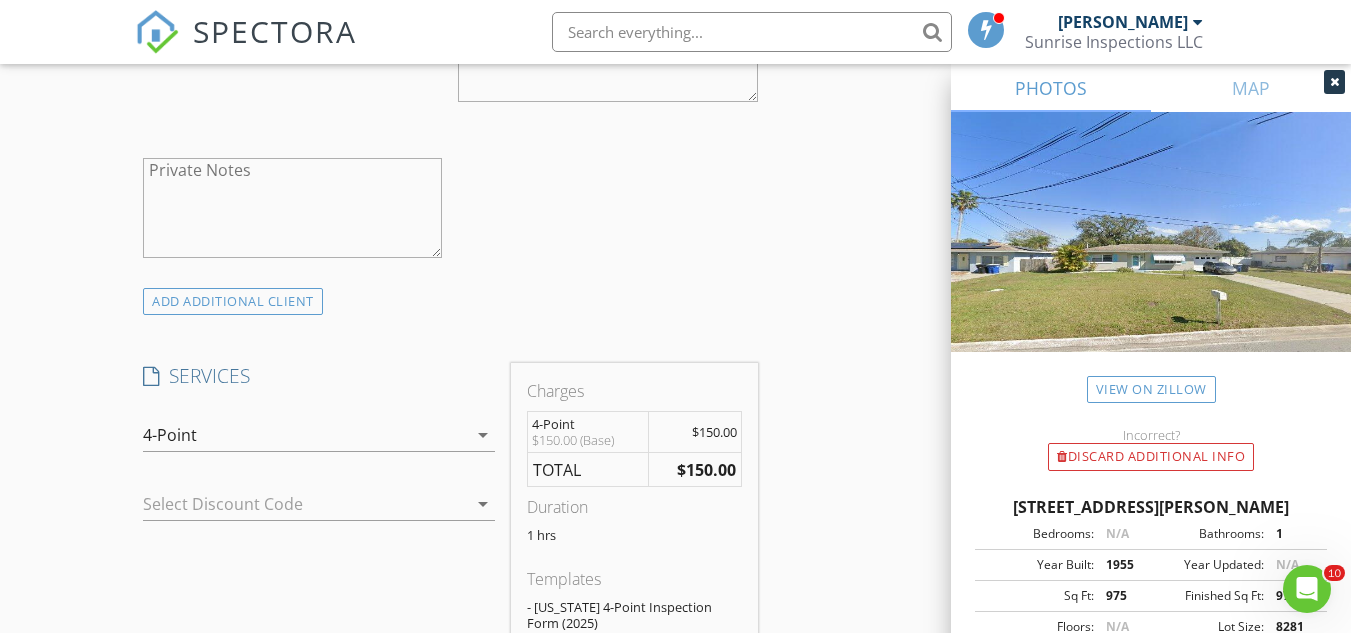 scroll, scrollTop: 1333, scrollLeft: 0, axis: vertical 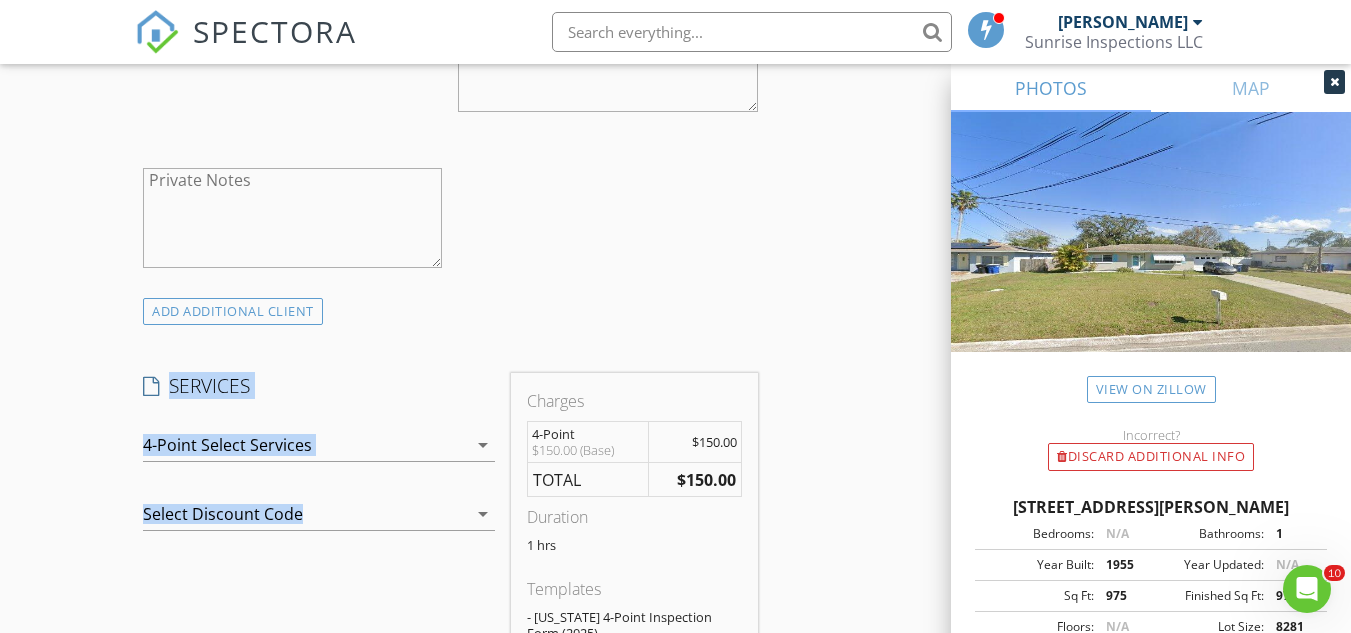 drag, startPoint x: 121, startPoint y: 344, endPoint x: 318, endPoint y: 498, distance: 250.04999 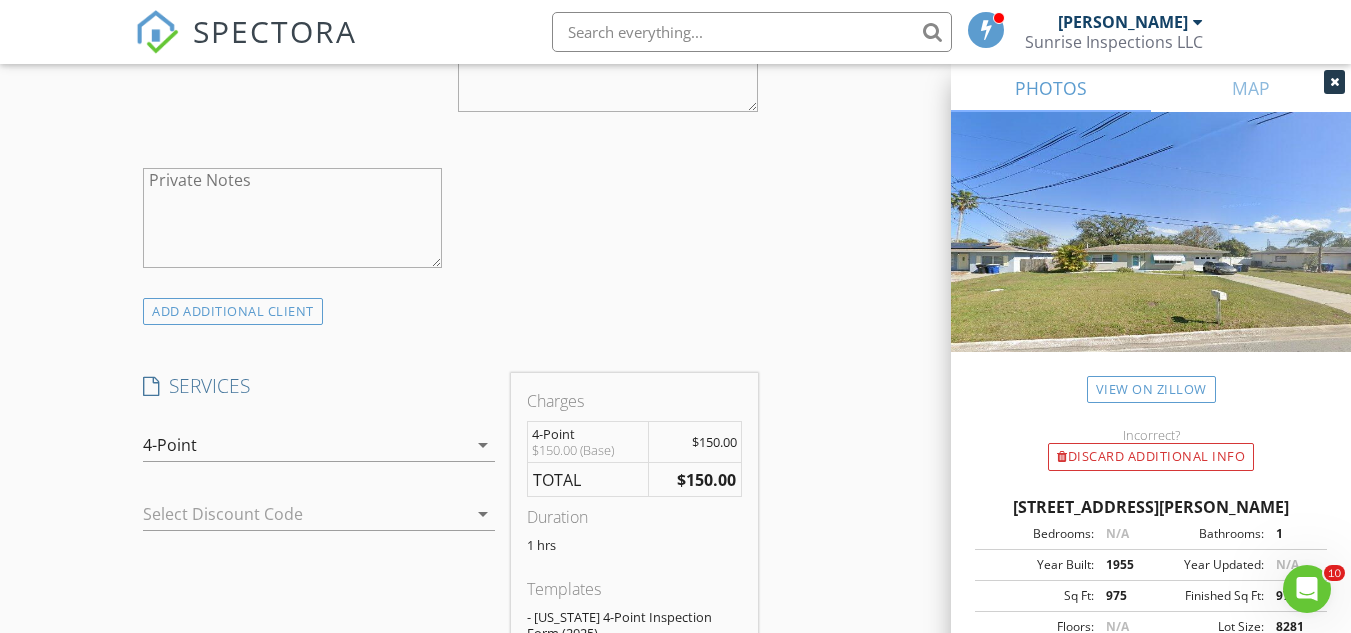 click on "Charges" at bounding box center (634, 401) 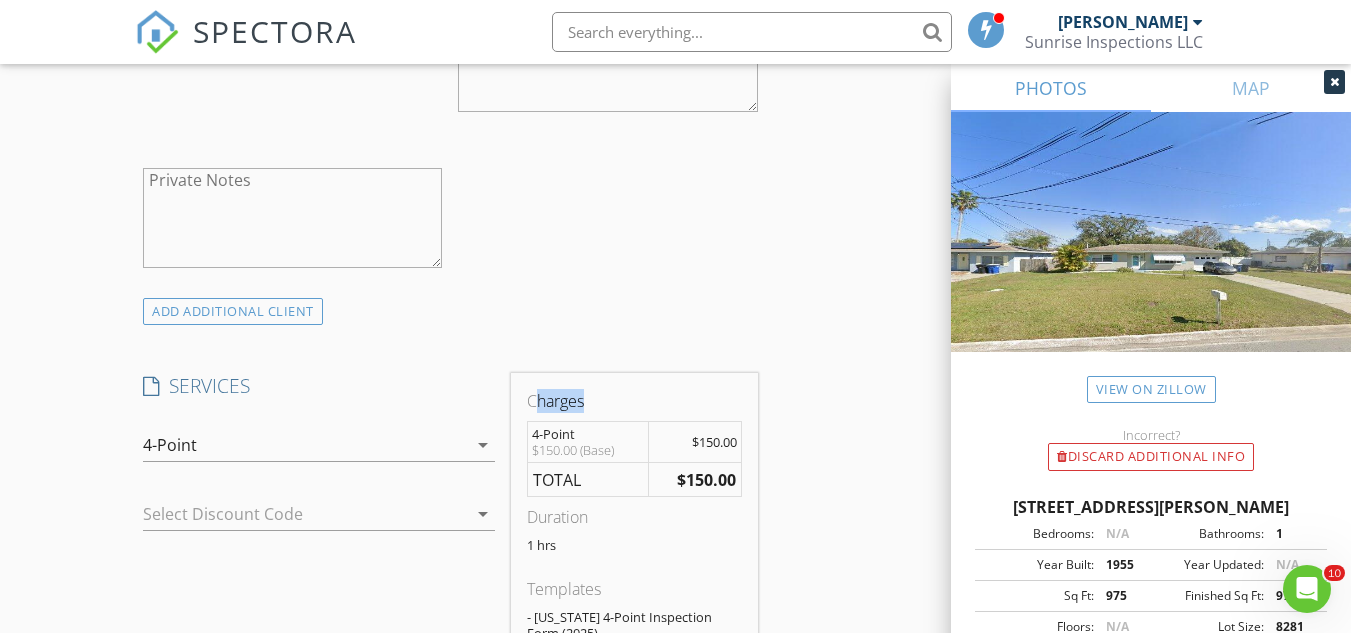click on "Charges" at bounding box center [634, 401] 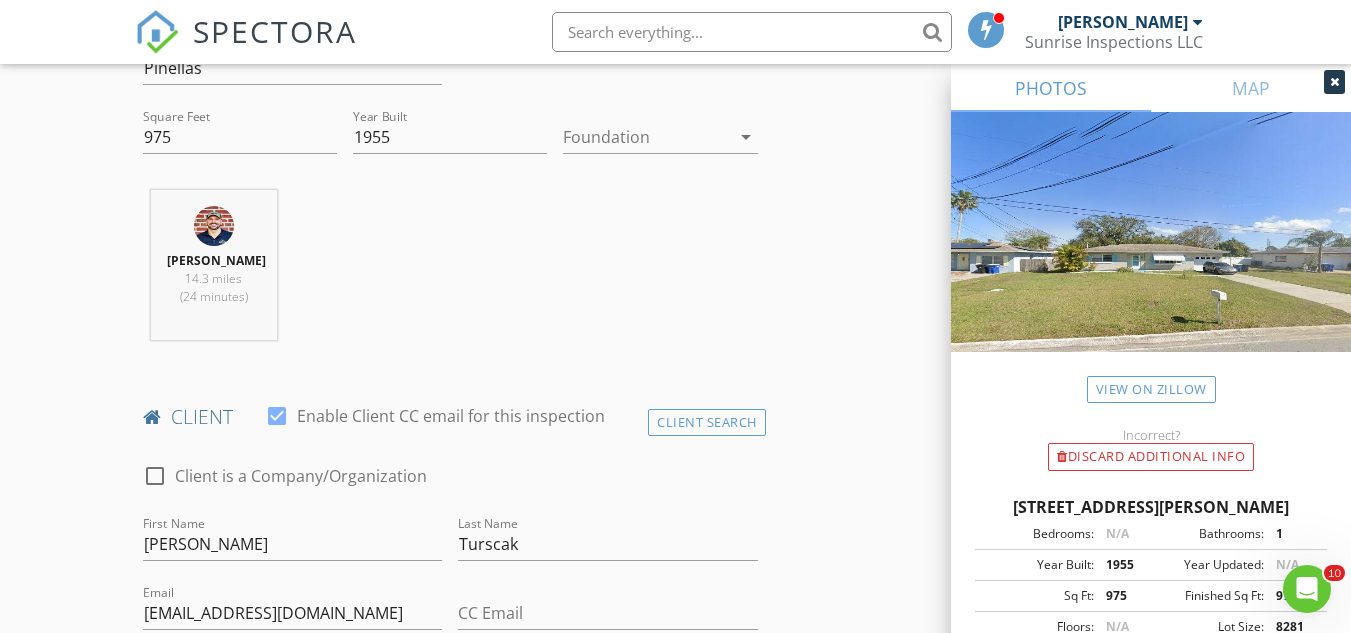 scroll, scrollTop: 667, scrollLeft: 0, axis: vertical 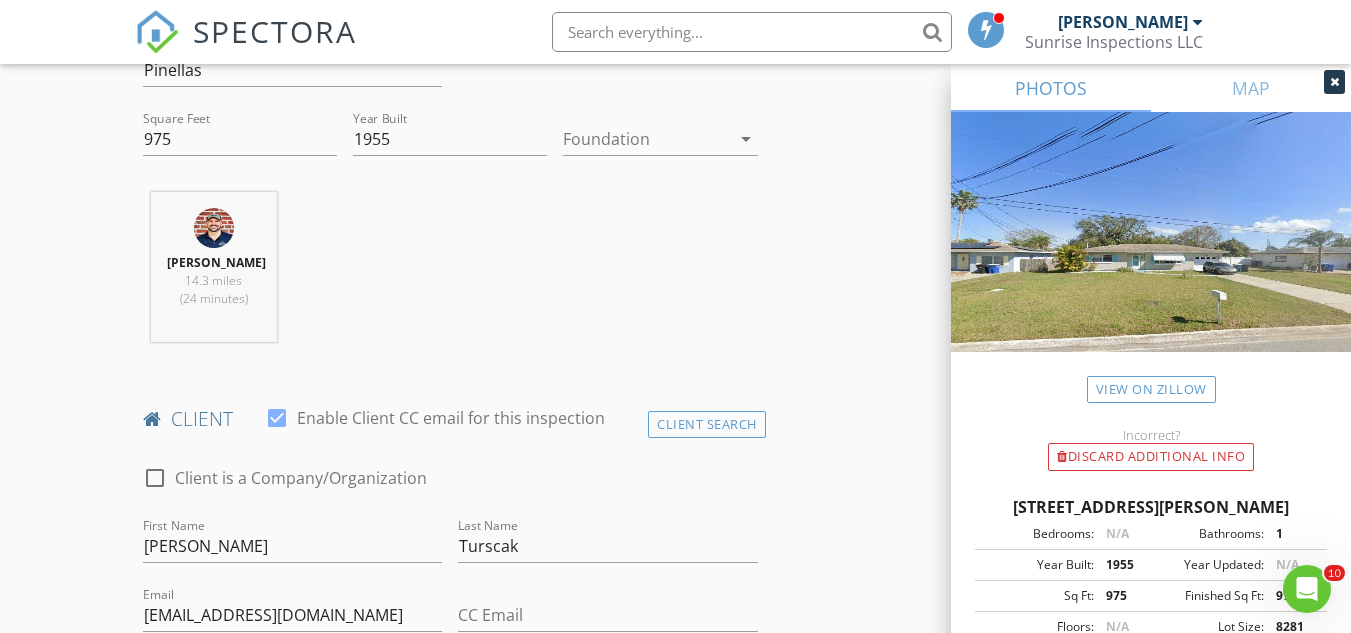click on "New Inspection
Click here to use the New Order Form
INSPECTOR(S)
check_box   Joshua Roberts   PRIMARY   check_box_outline_blank   Keith Johnson     Joshua Roberts arrow_drop_down   check_box_outline_blank Joshua Roberts specifically requested
Date/Time
07/14/2025 9:00 AM
Location
Address Search       Address 807 Glen Oak Ave E   Unit   City Clearwater   State FL   Zip 33759   County Pinellas     Square Feet 975   Year Built 1955   Foundation arrow_drop_down     Joshua Roberts     14.3 miles     (24 minutes)
client
check_box Enable Client CC email for this inspection   Client Search     check_box_outline_blank Client is a Company/Organization     First Name Diane   Last Name Turscak   Email dianeturscak@yahoo.com   CC Email   Phone           Notes   Private Notes
ADD ADDITIONAL client" at bounding box center [675, 1186] 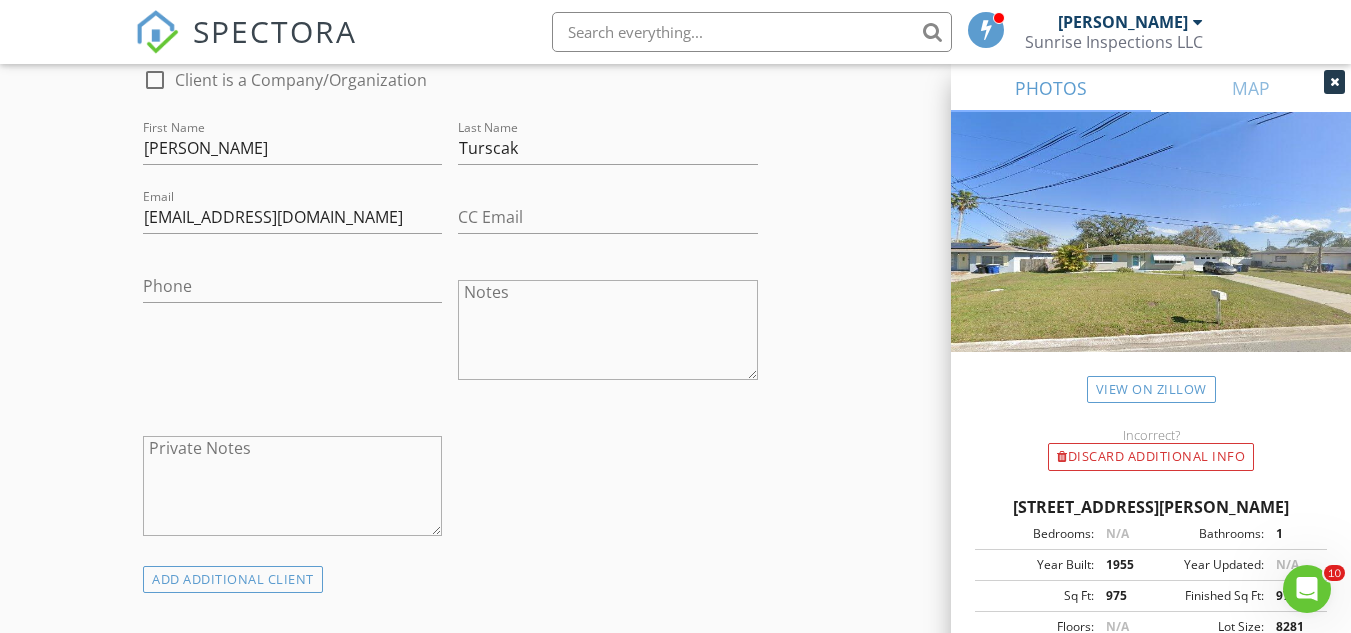 scroll, scrollTop: 1067, scrollLeft: 0, axis: vertical 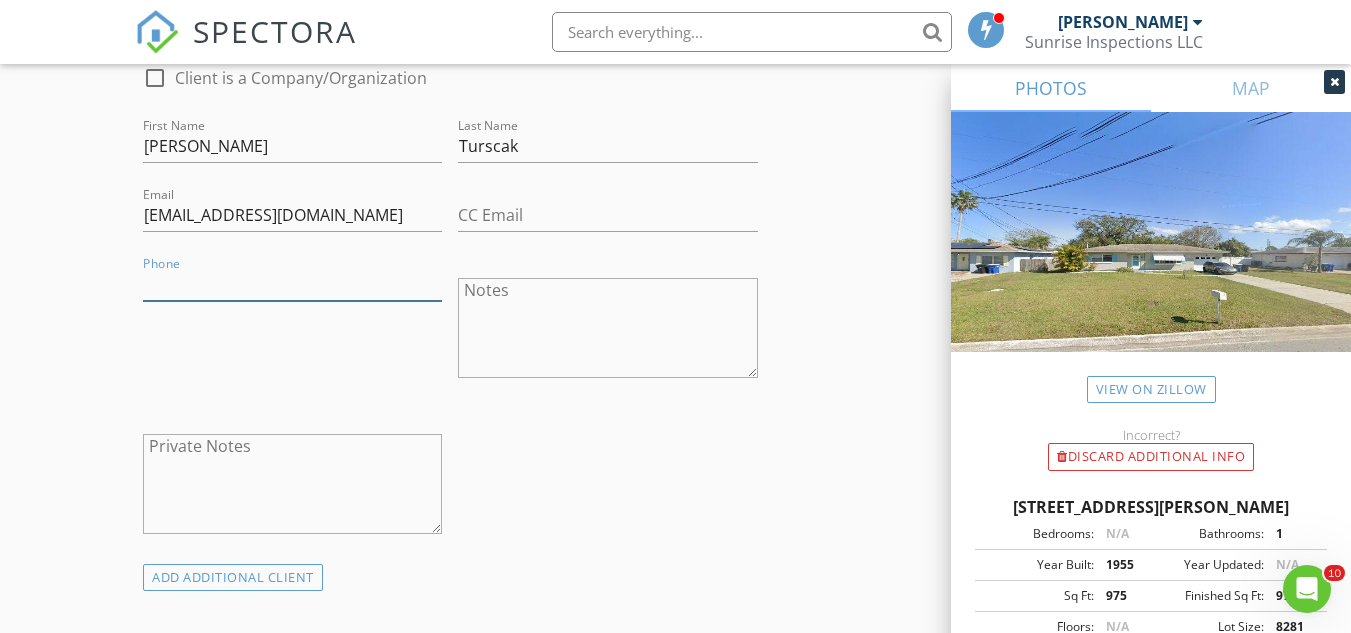 click on "Phone" at bounding box center (292, 284) 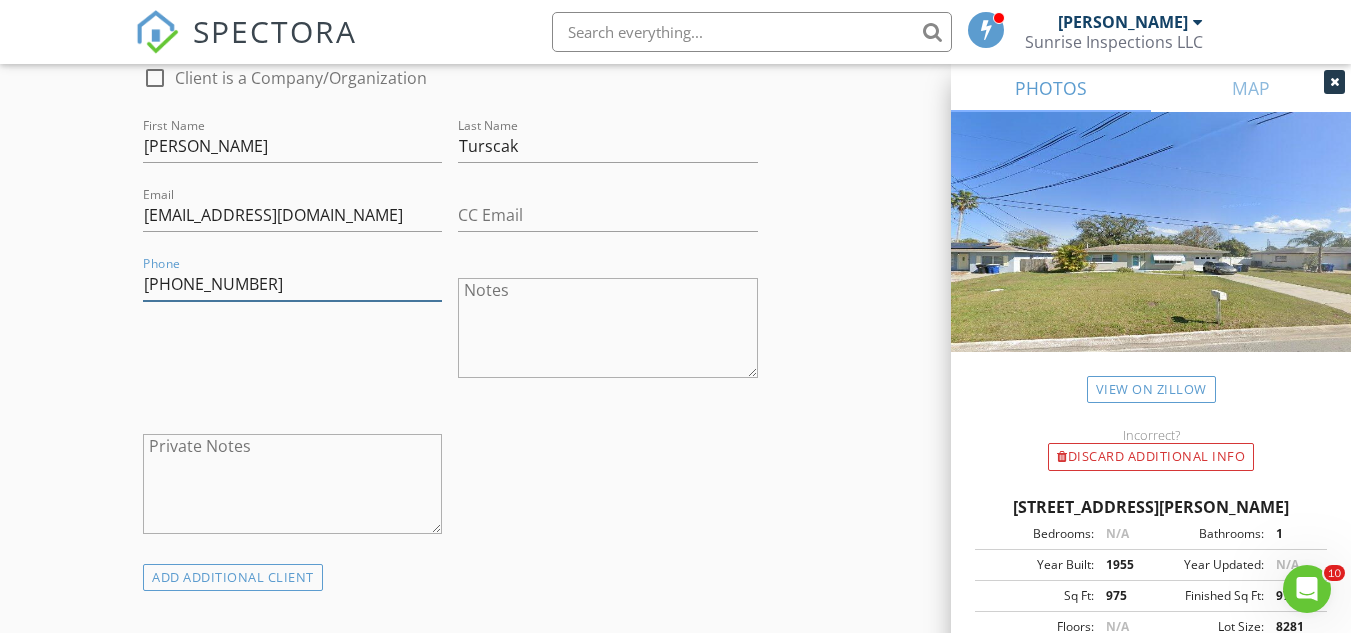 type on "727-638-1080" 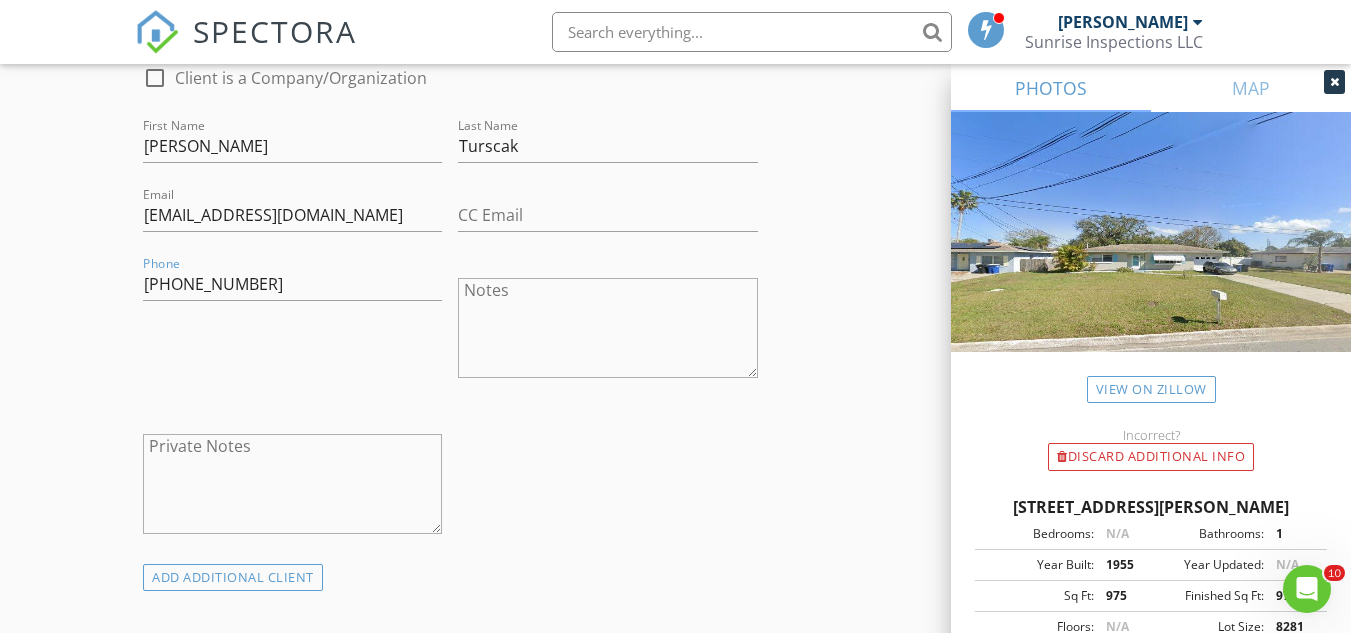 click at bounding box center (292, 315) 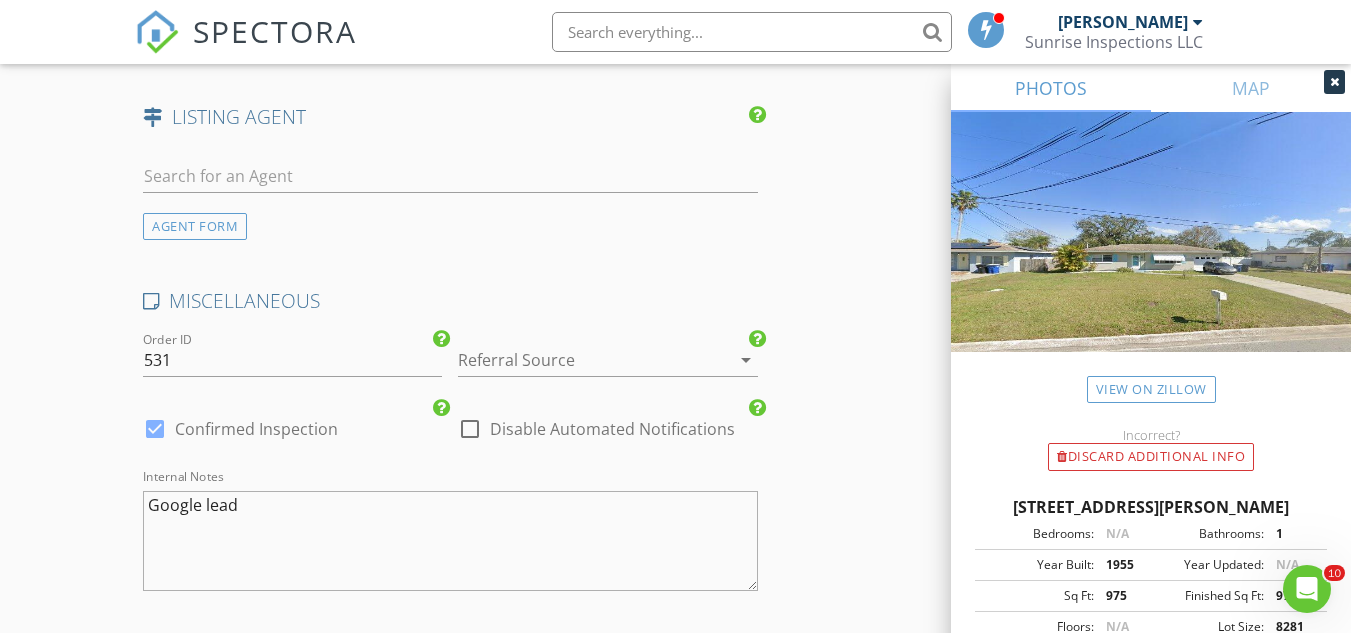 scroll, scrollTop: 2667, scrollLeft: 0, axis: vertical 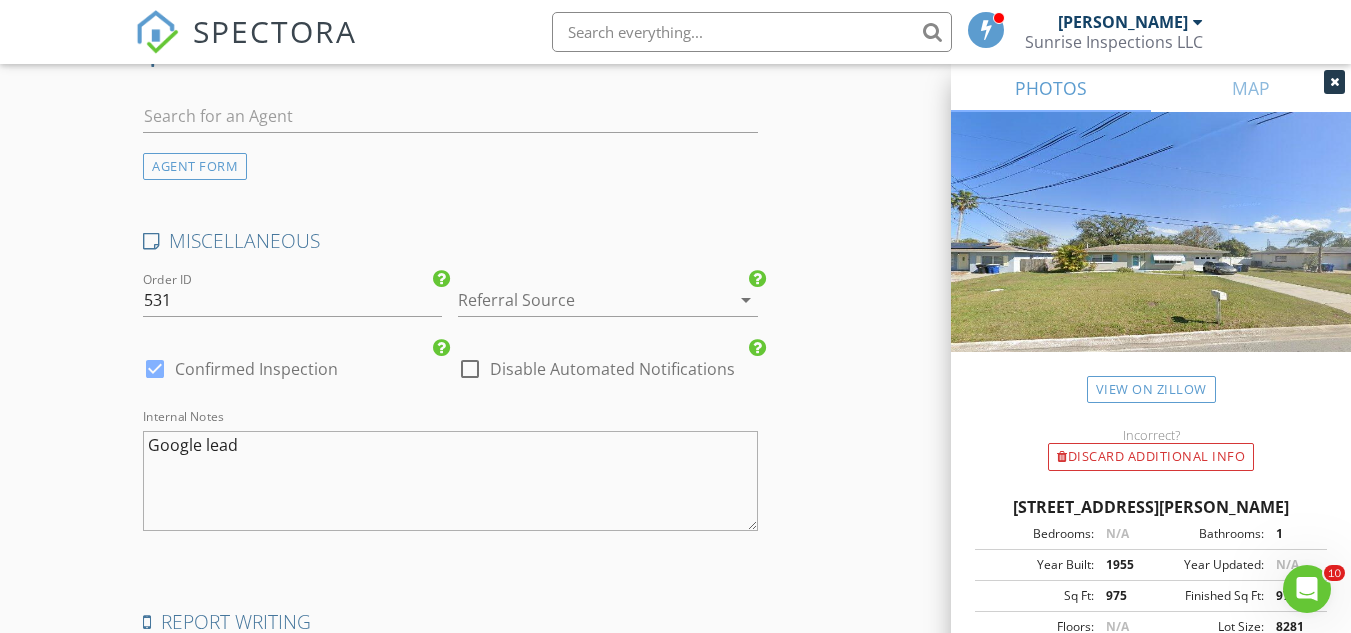 drag, startPoint x: 198, startPoint y: 408, endPoint x: 210, endPoint y: 419, distance: 16.27882 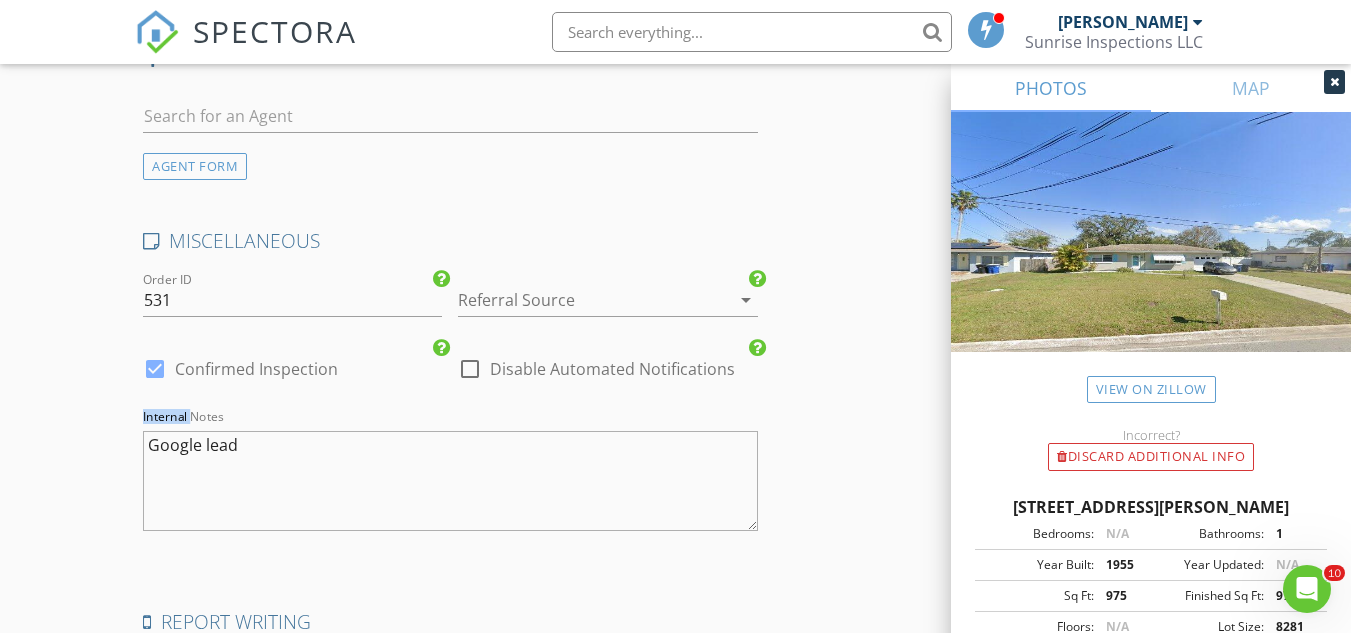 click on "Internal Notes Google lead" at bounding box center [450, 485] 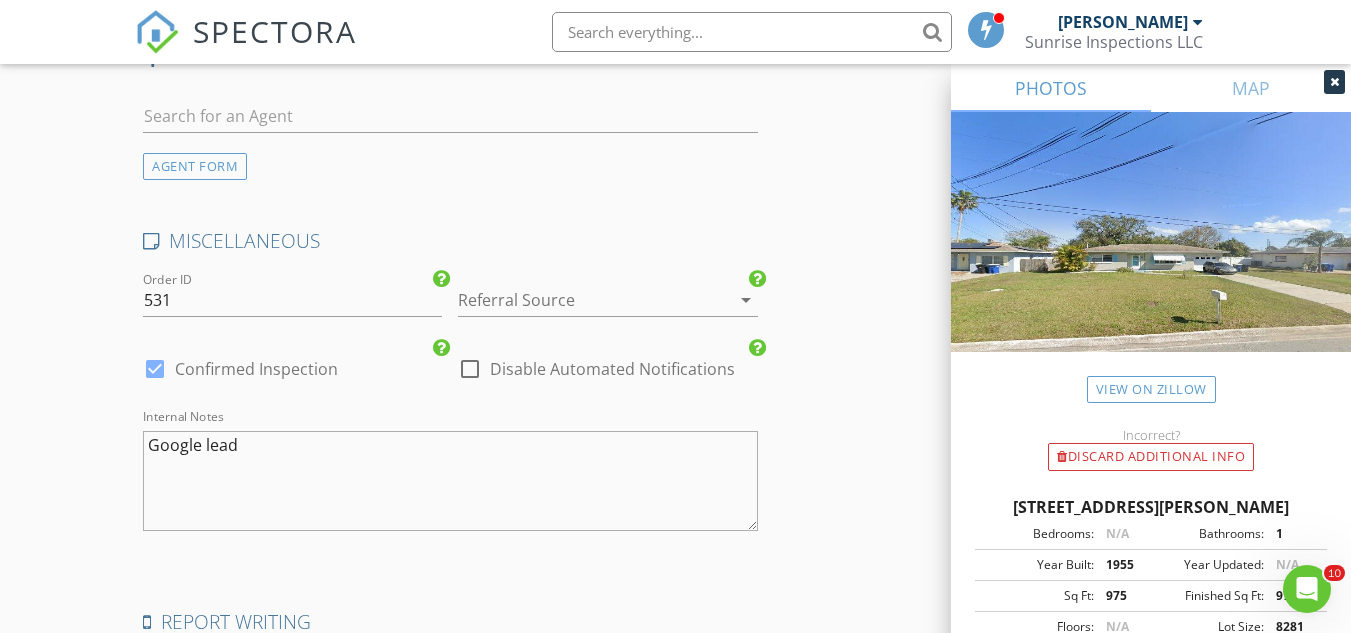 click on "Internal Notes Google lead" at bounding box center [450, 485] 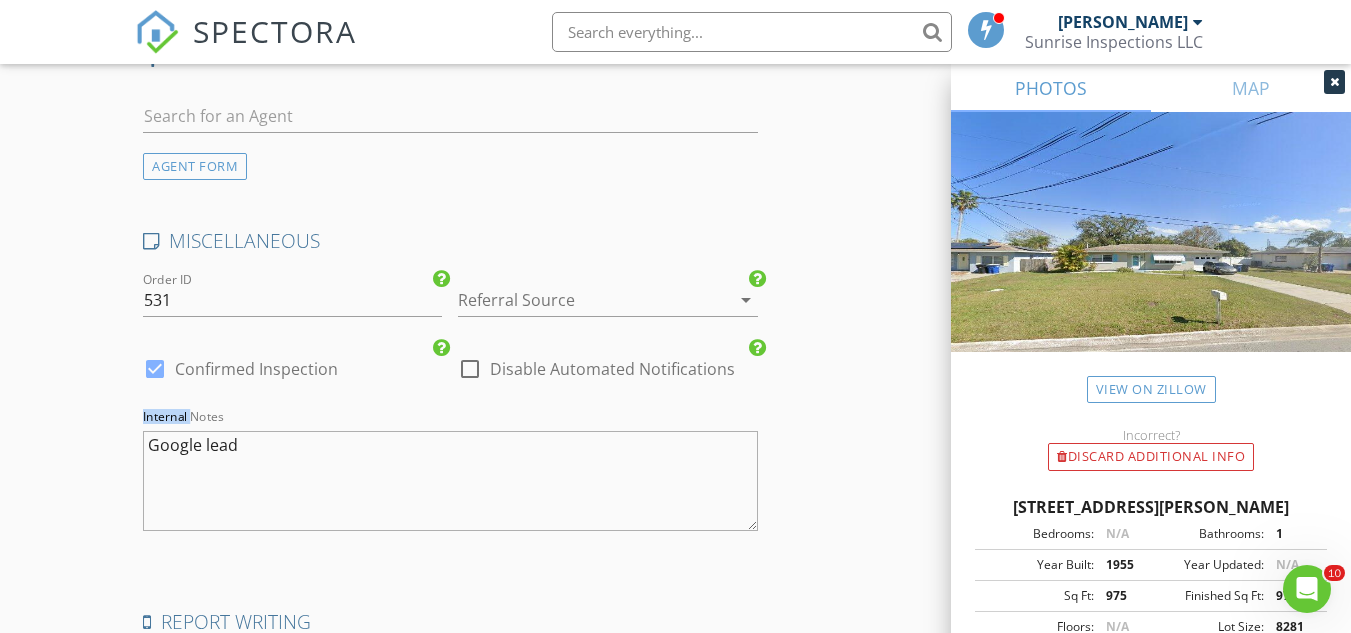 click on "Internal Notes Google lead" at bounding box center [450, 485] 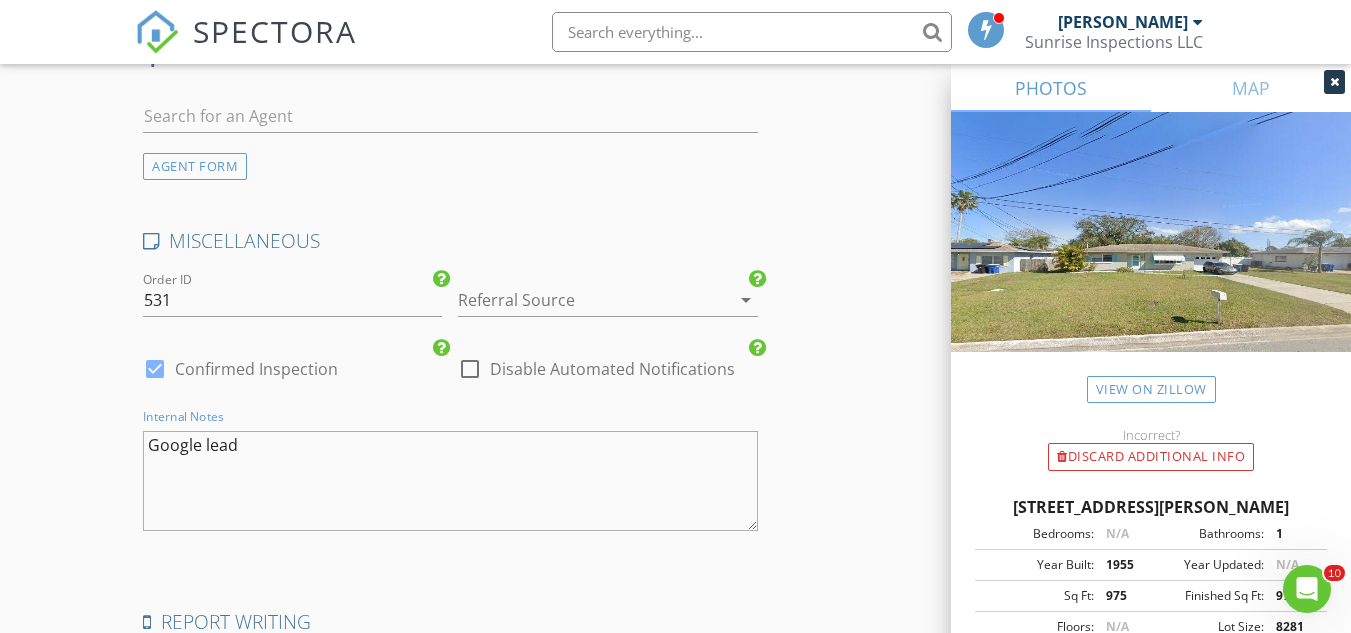 click on "Google lead" at bounding box center (450, 481) 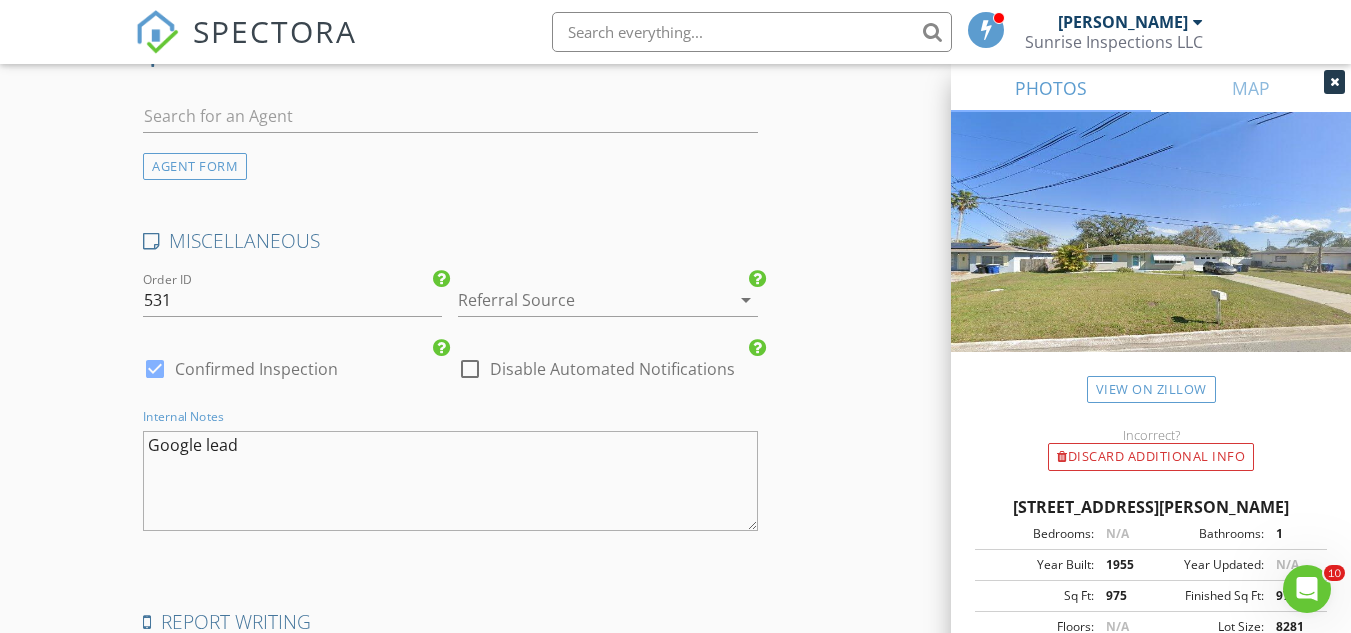 scroll, scrollTop: 2933, scrollLeft: 0, axis: vertical 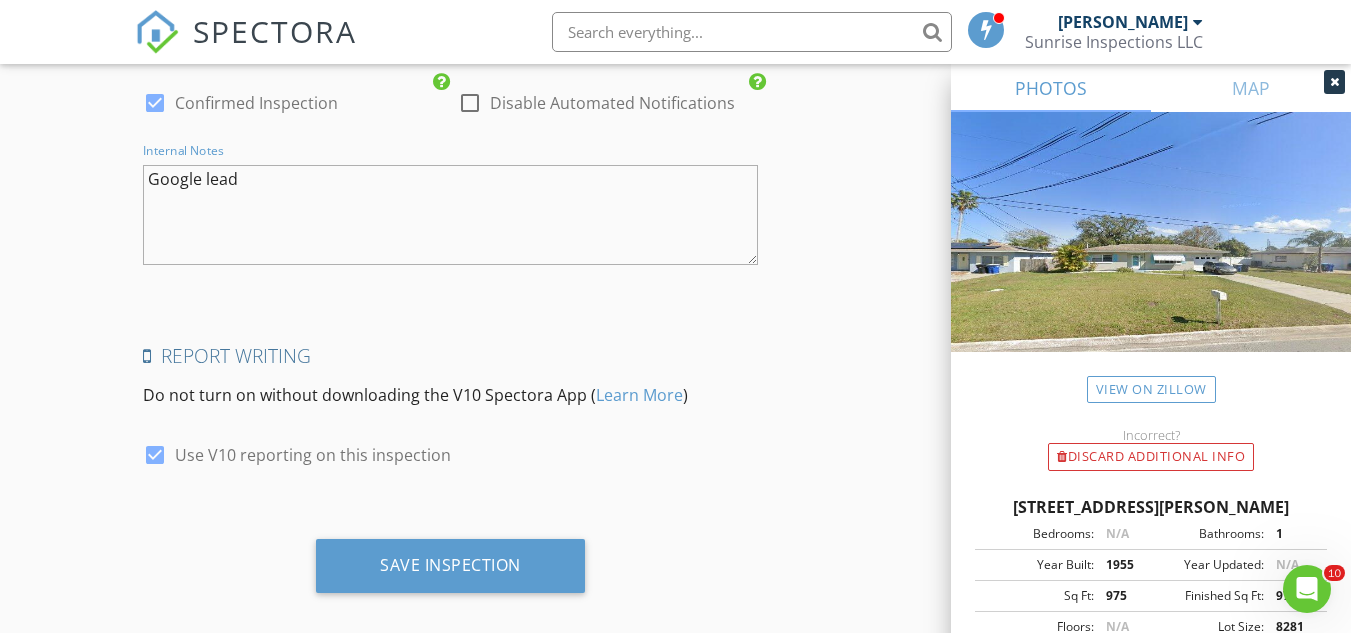 drag, startPoint x: 207, startPoint y: 186, endPoint x: 272, endPoint y: 184, distance: 65.03076 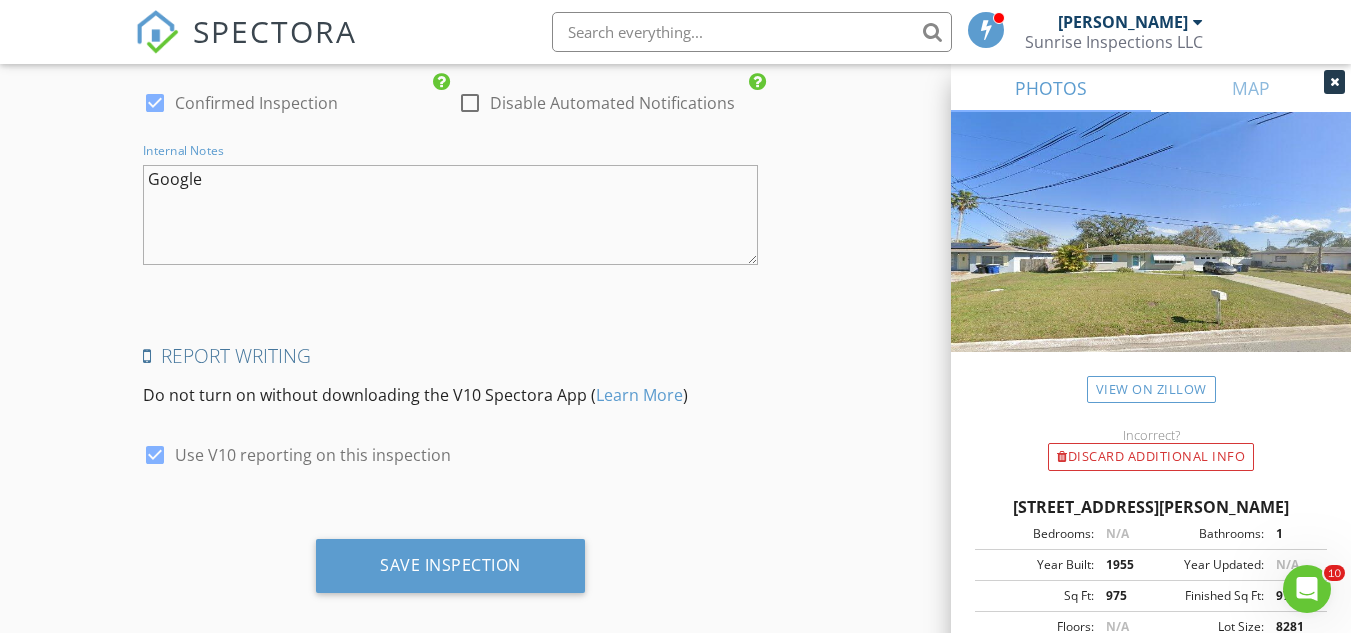 click on "Google" at bounding box center [450, 215] 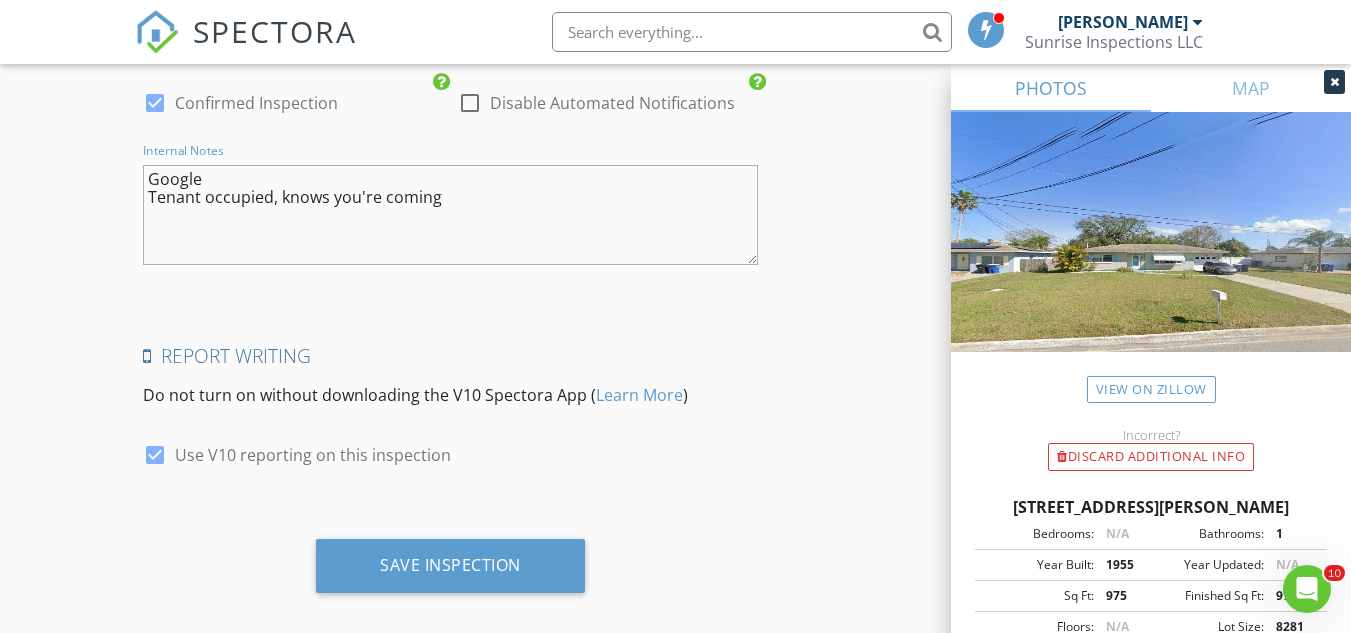 type on "Google
Tenant occupied, knows you're coming" 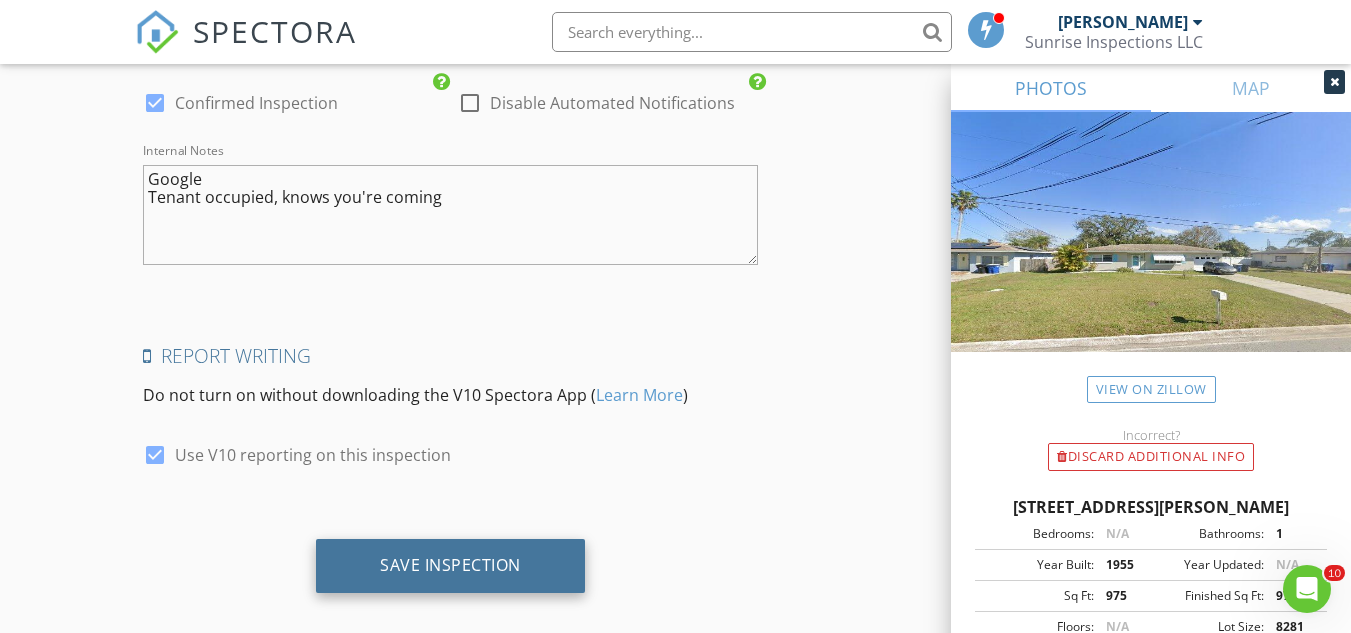 click on "Save Inspection" at bounding box center [450, 566] 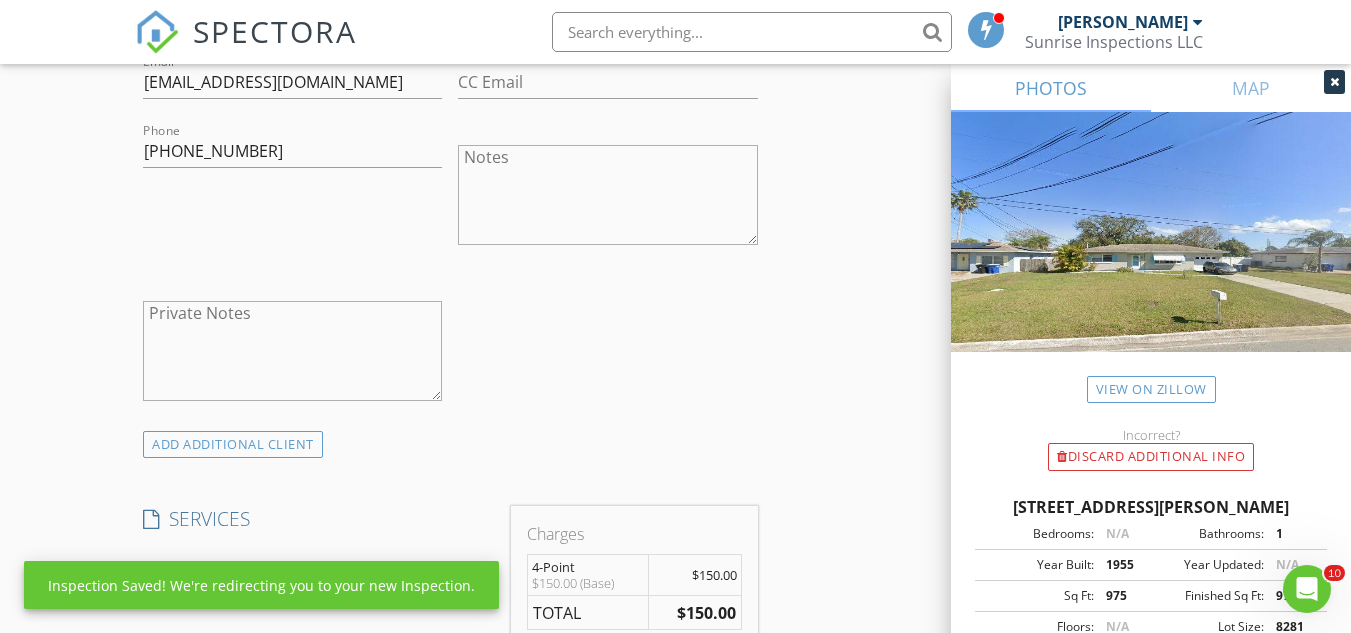 scroll, scrollTop: 400, scrollLeft: 0, axis: vertical 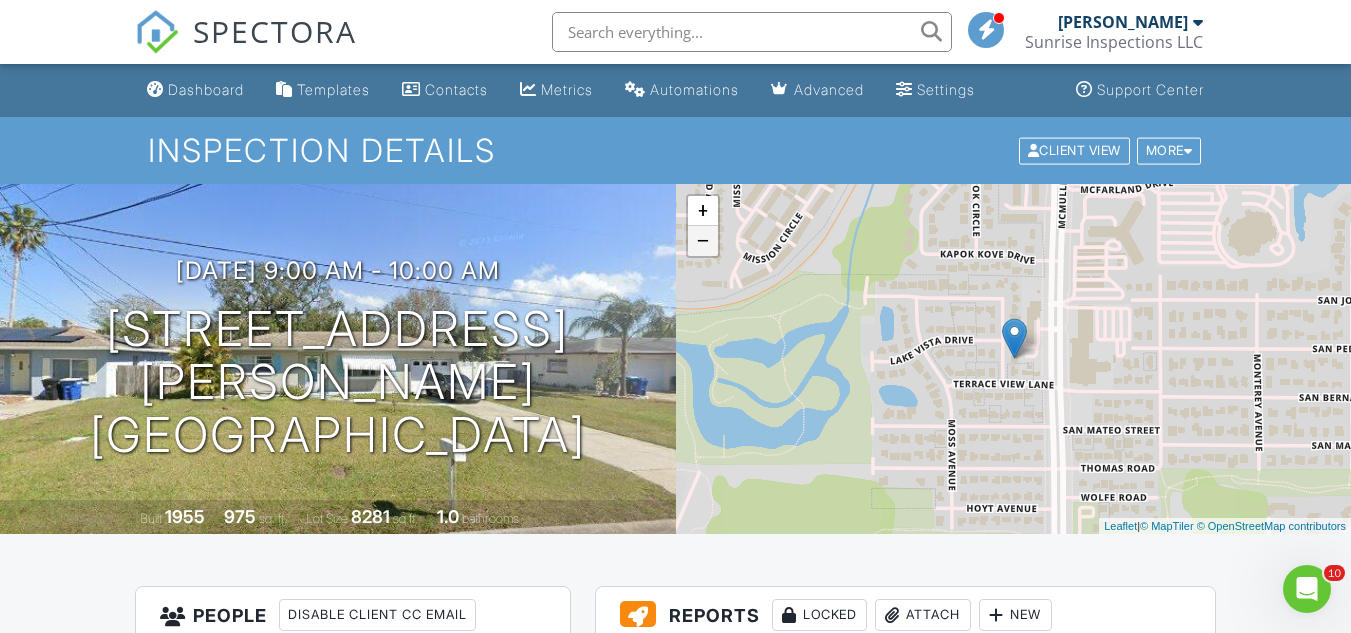 click on "−" at bounding box center (703, 241) 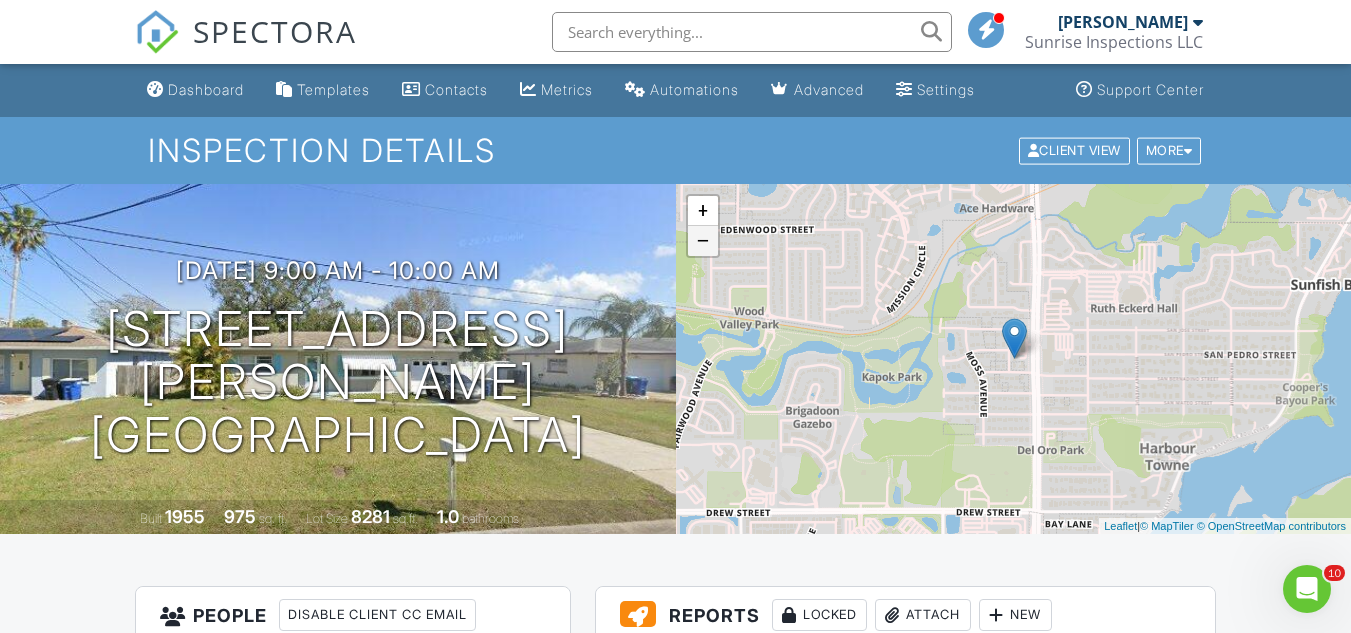 click on "−" at bounding box center [703, 241] 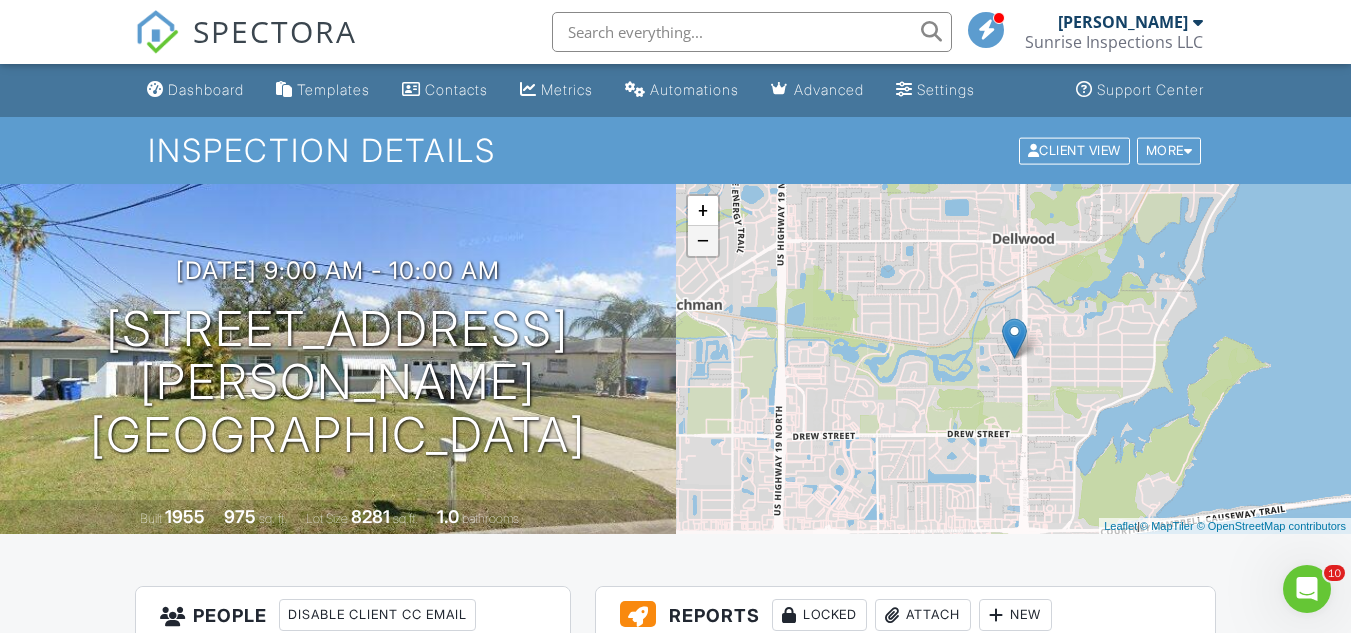 click on "−" at bounding box center (703, 241) 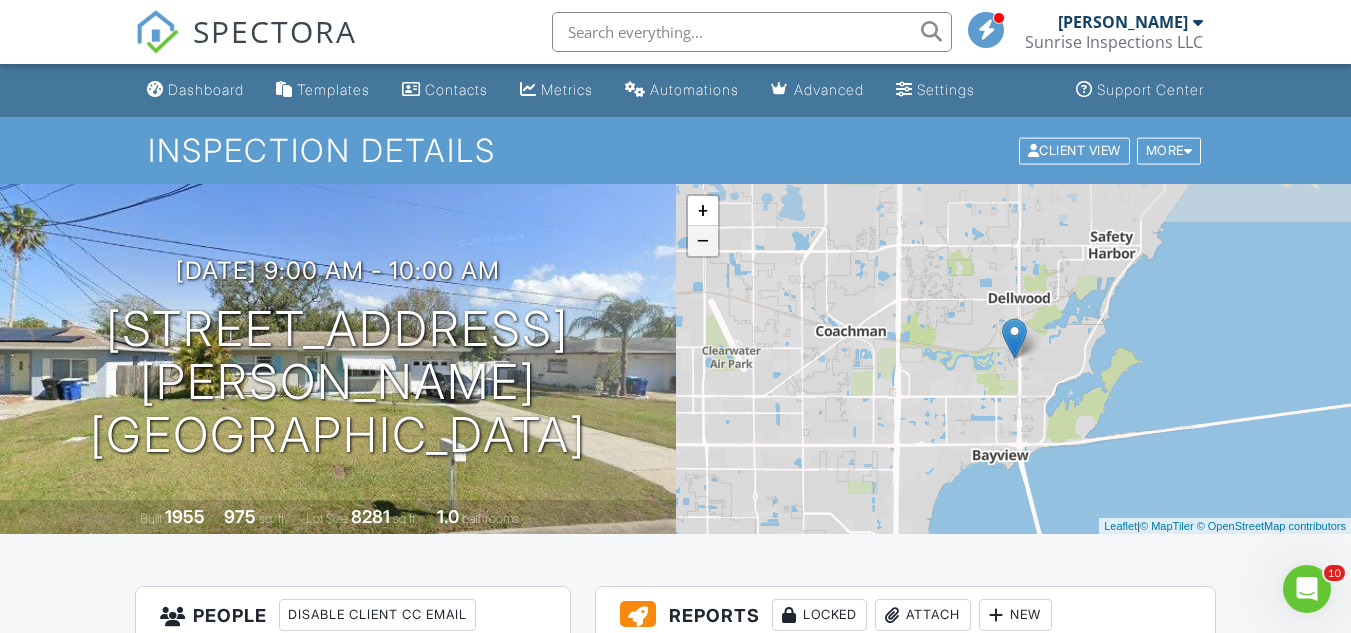 click on "−" at bounding box center [703, 241] 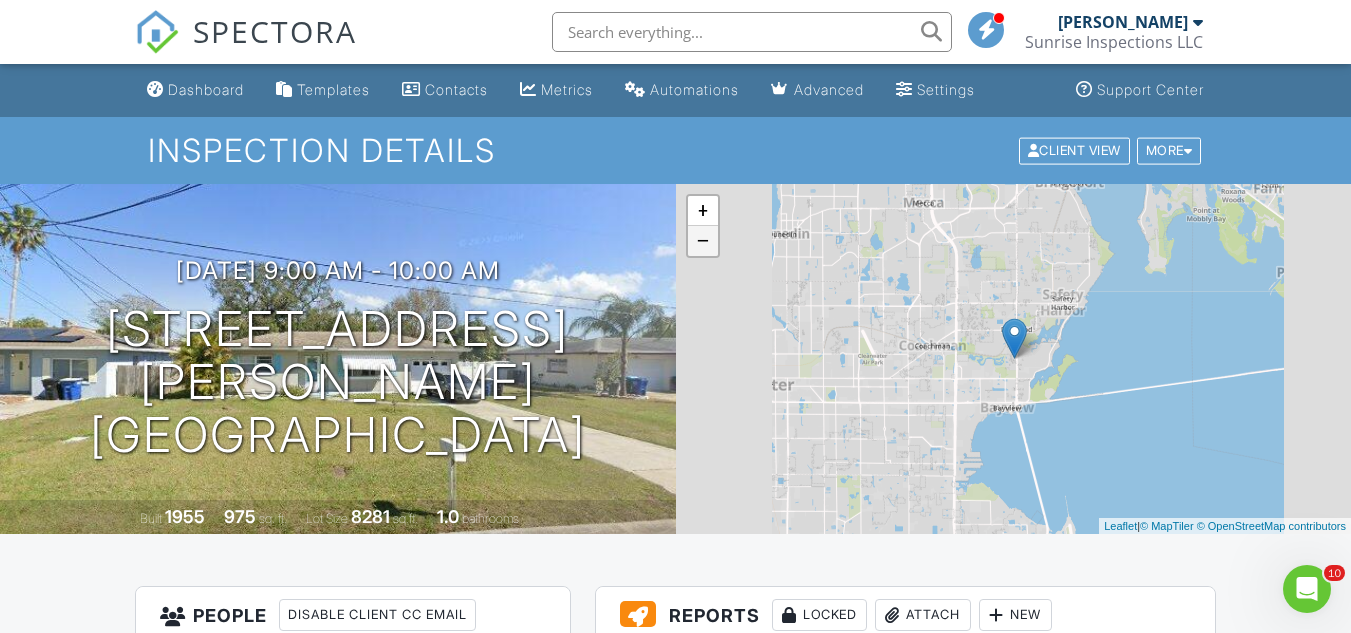 click on "−" at bounding box center (703, 241) 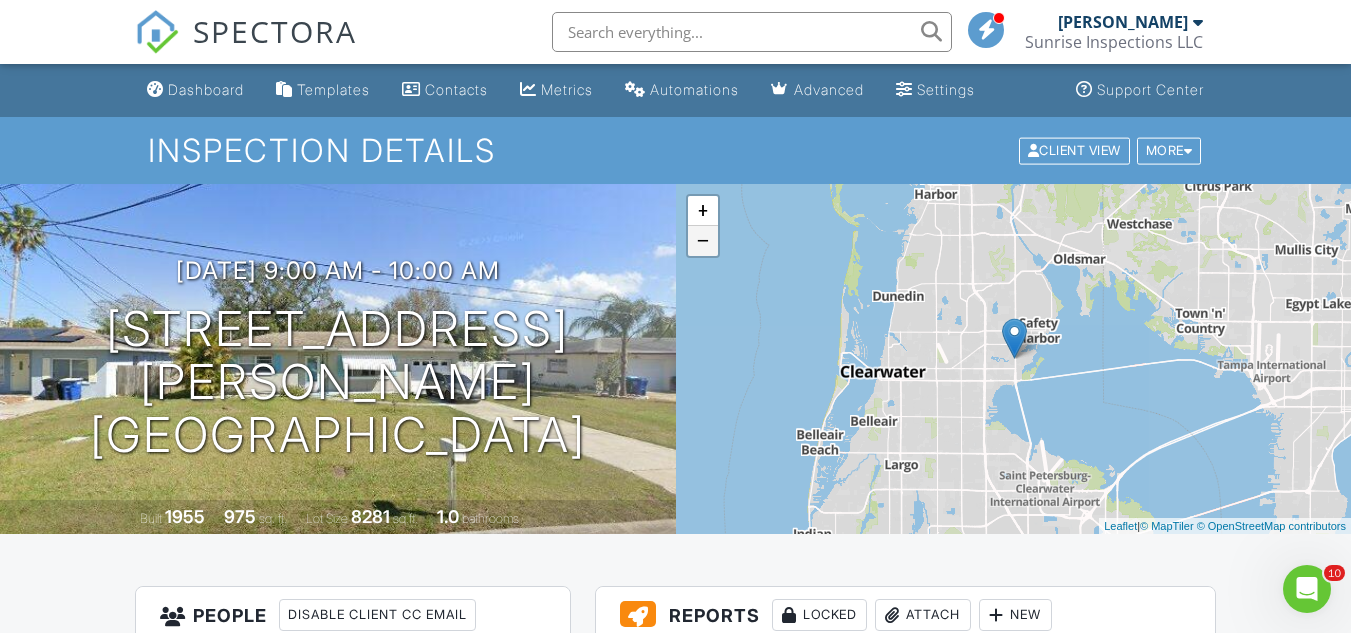 click on "−" at bounding box center (703, 241) 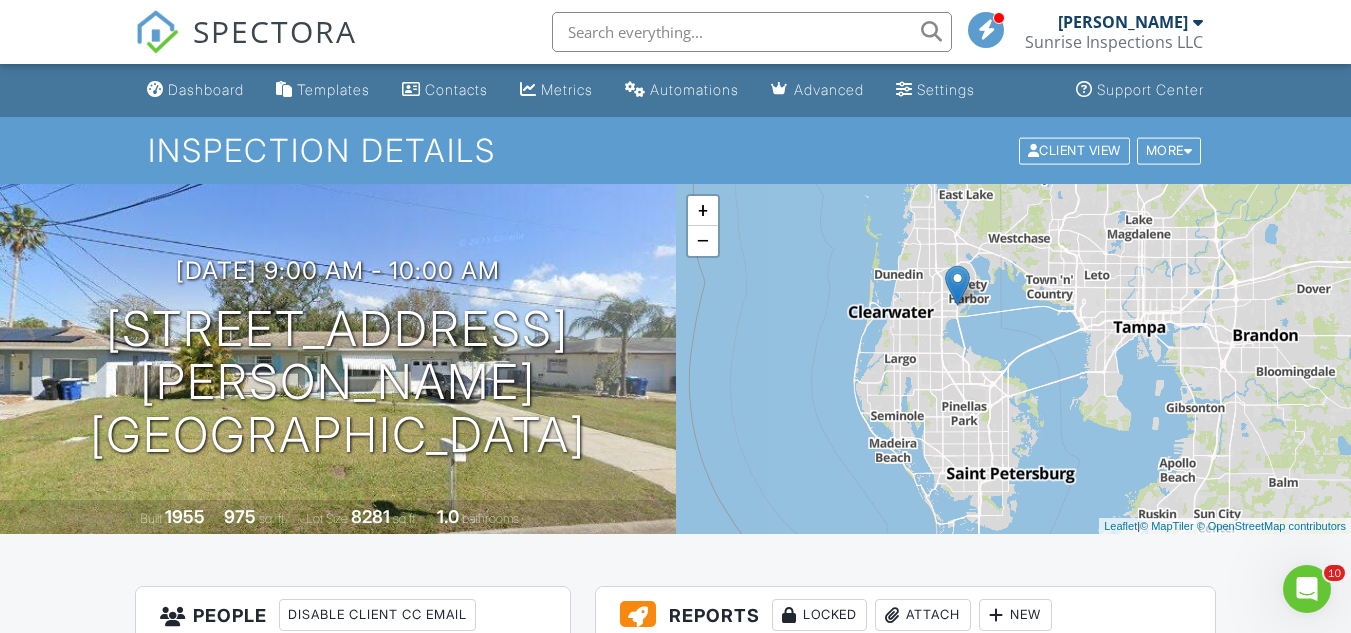 drag, startPoint x: 1007, startPoint y: 402, endPoint x: 944, endPoint y: 342, distance: 87 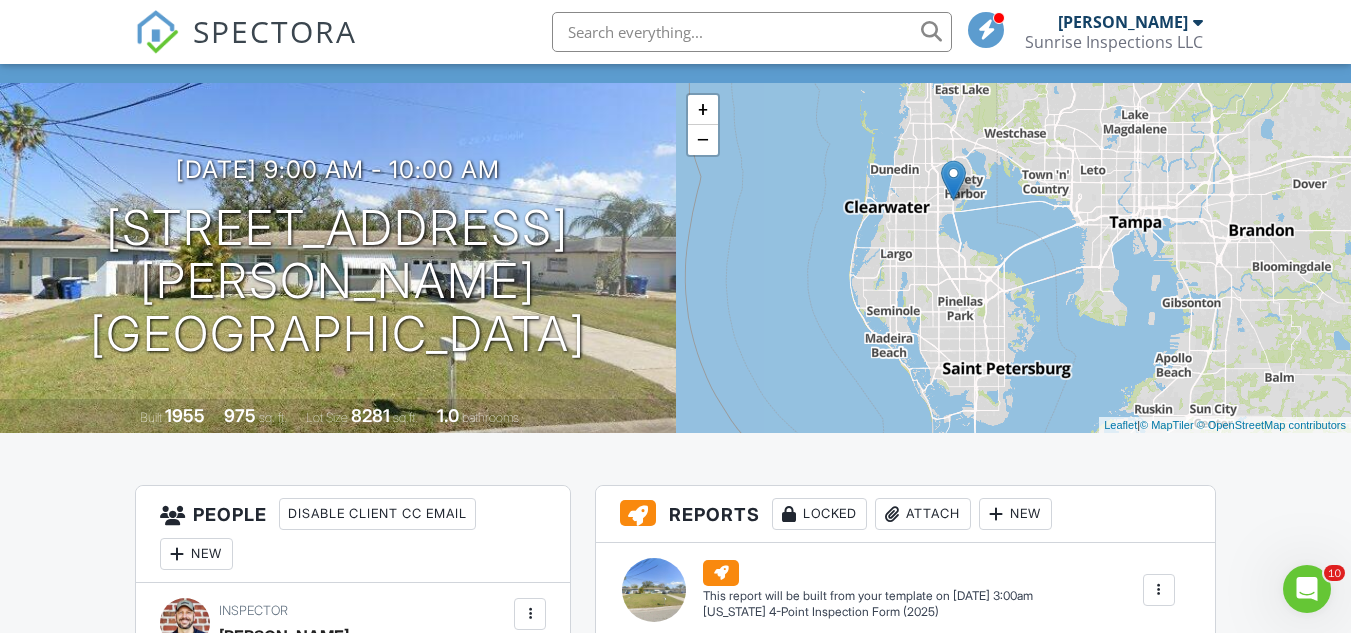 scroll, scrollTop: 0, scrollLeft: 0, axis: both 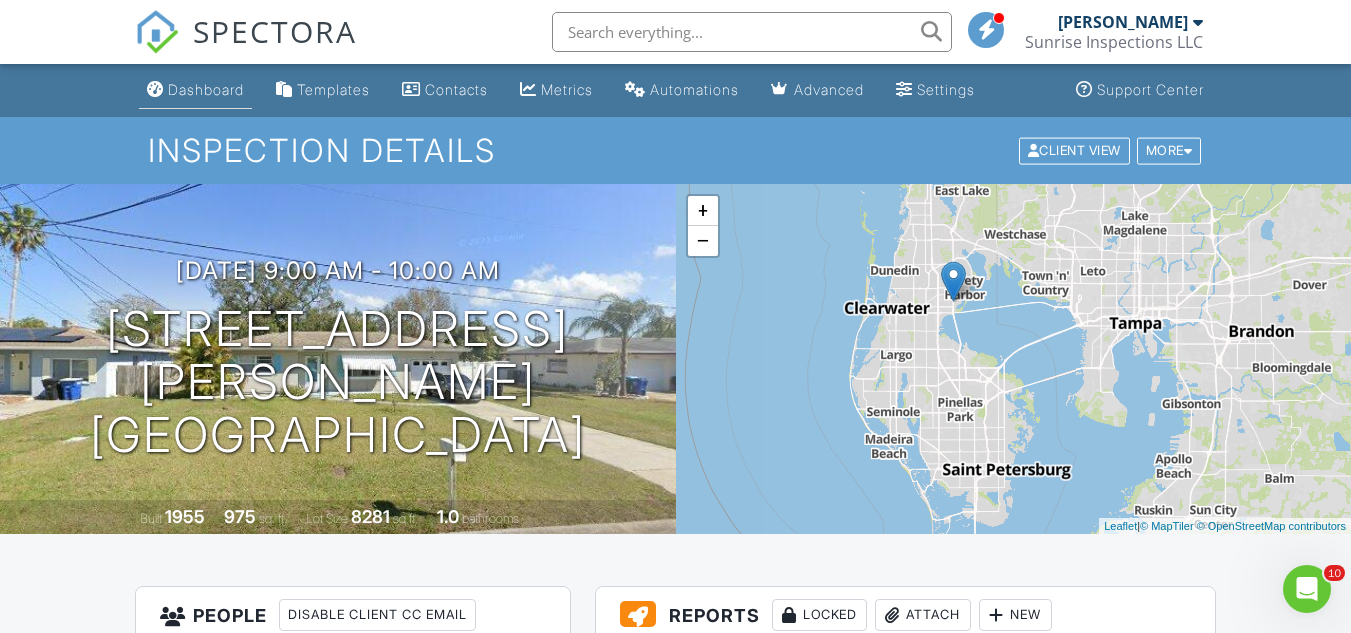 click on "Dashboard" at bounding box center [195, 90] 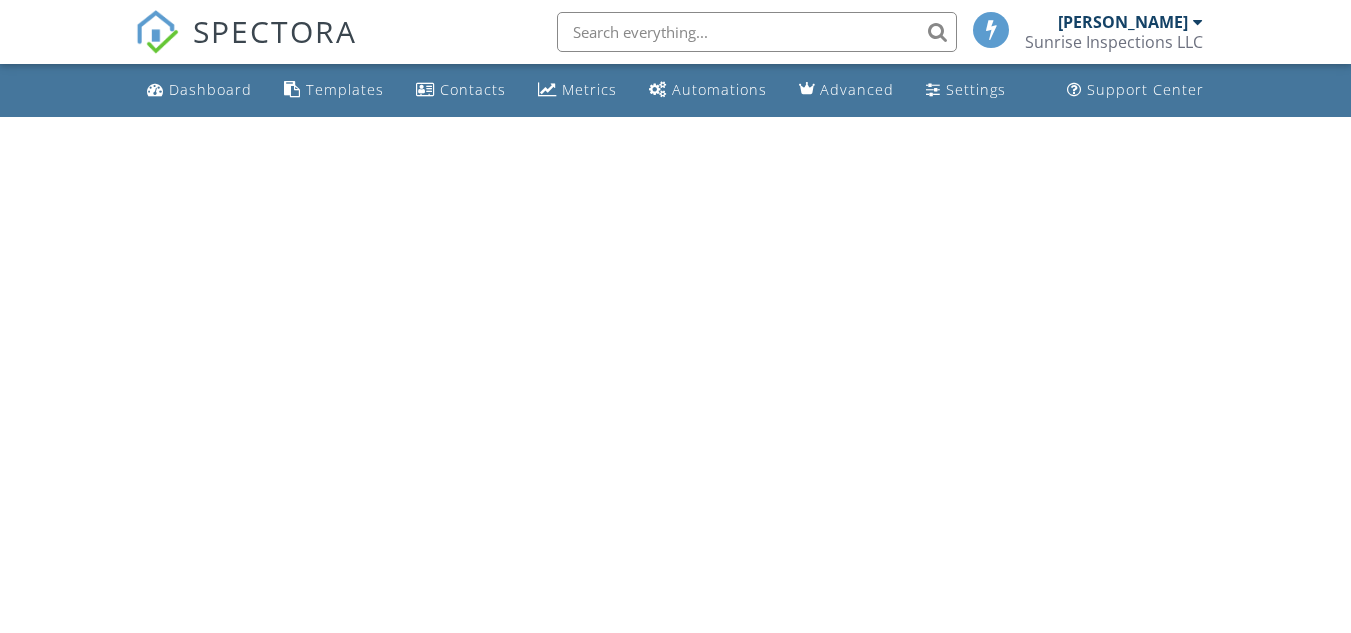 scroll, scrollTop: 0, scrollLeft: 0, axis: both 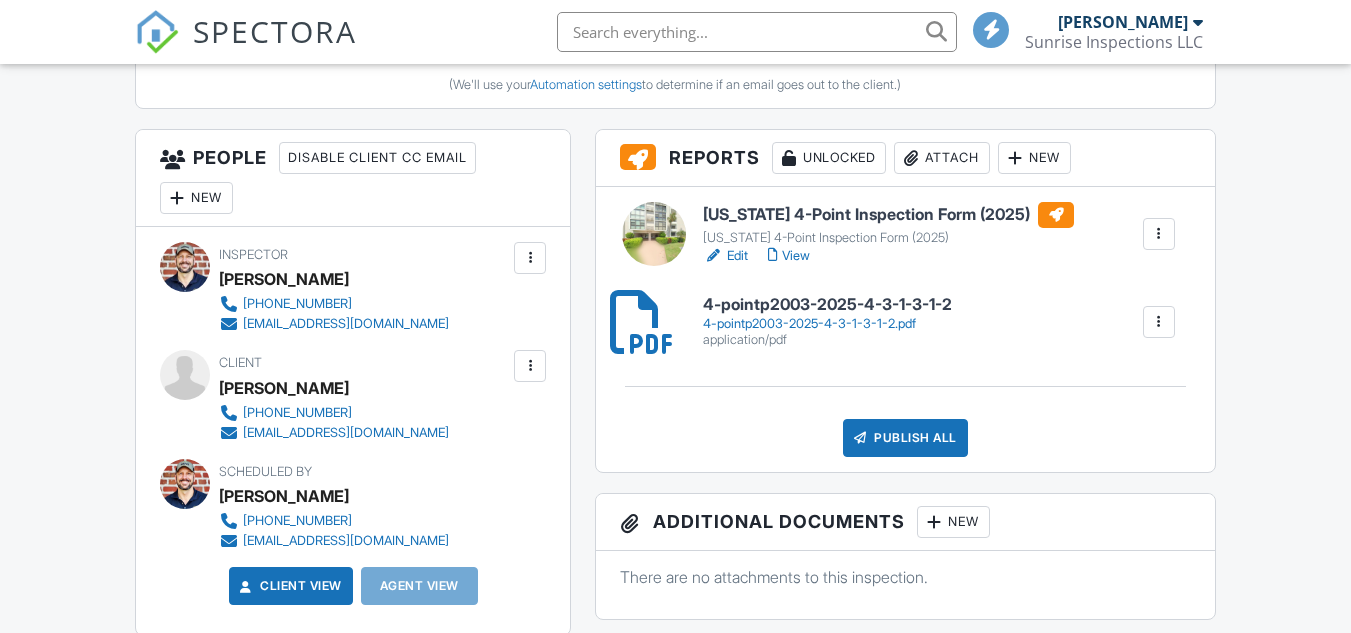 click at bounding box center (1159, 234) 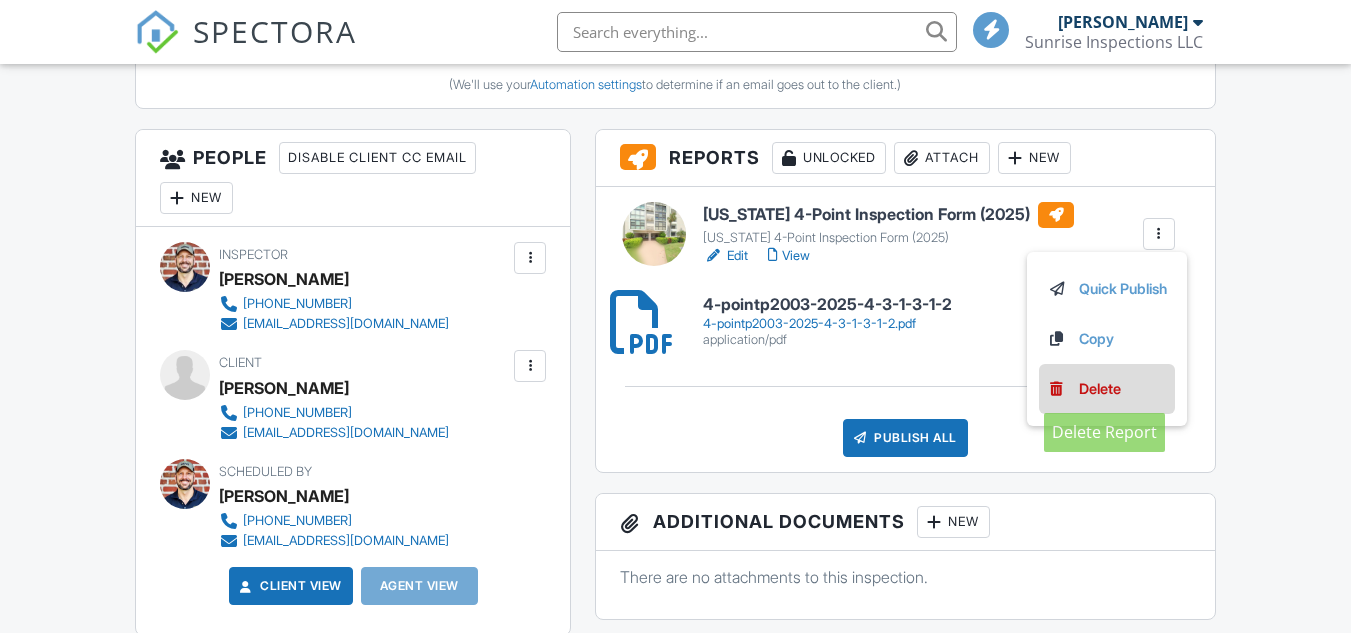 click on "Delete" at bounding box center (1100, 389) 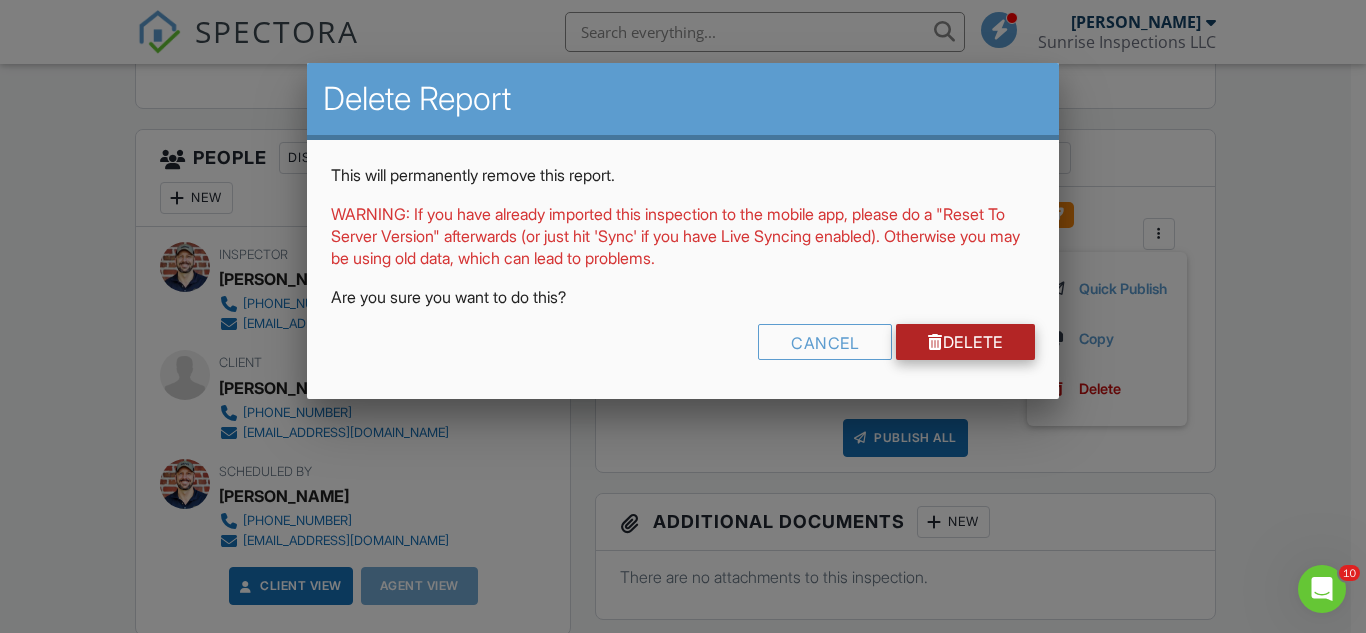 scroll, scrollTop: 0, scrollLeft: 0, axis: both 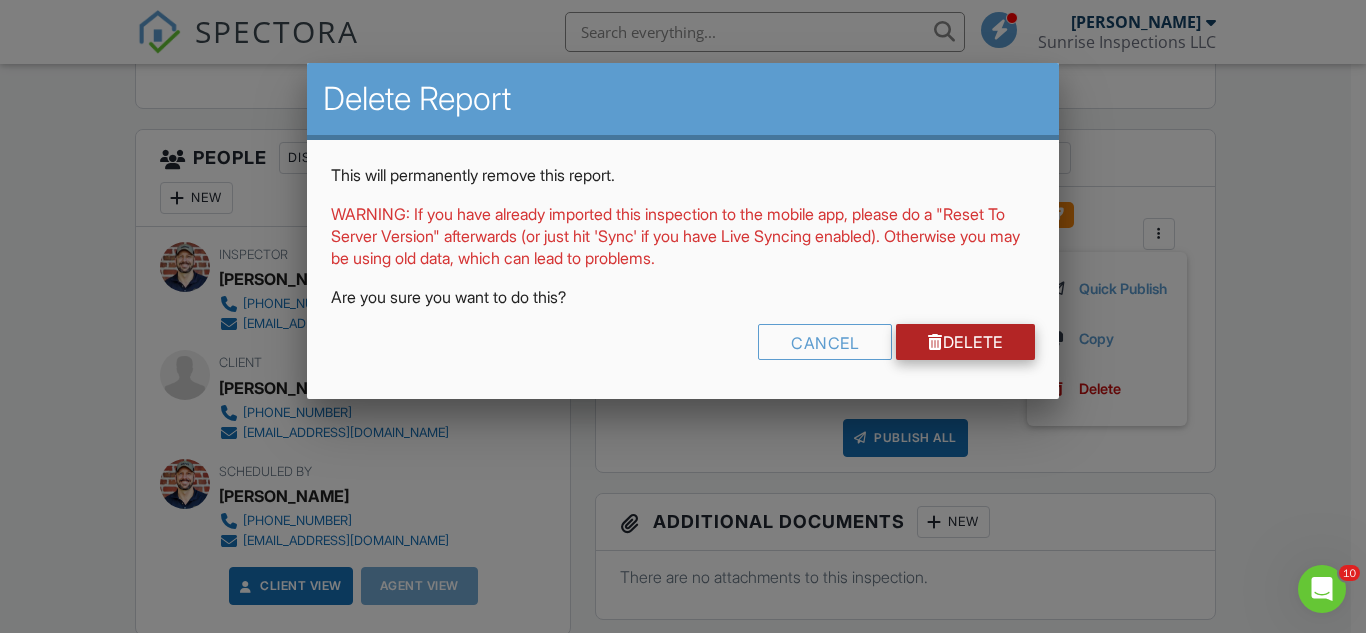 click on "Delete" at bounding box center (965, 342) 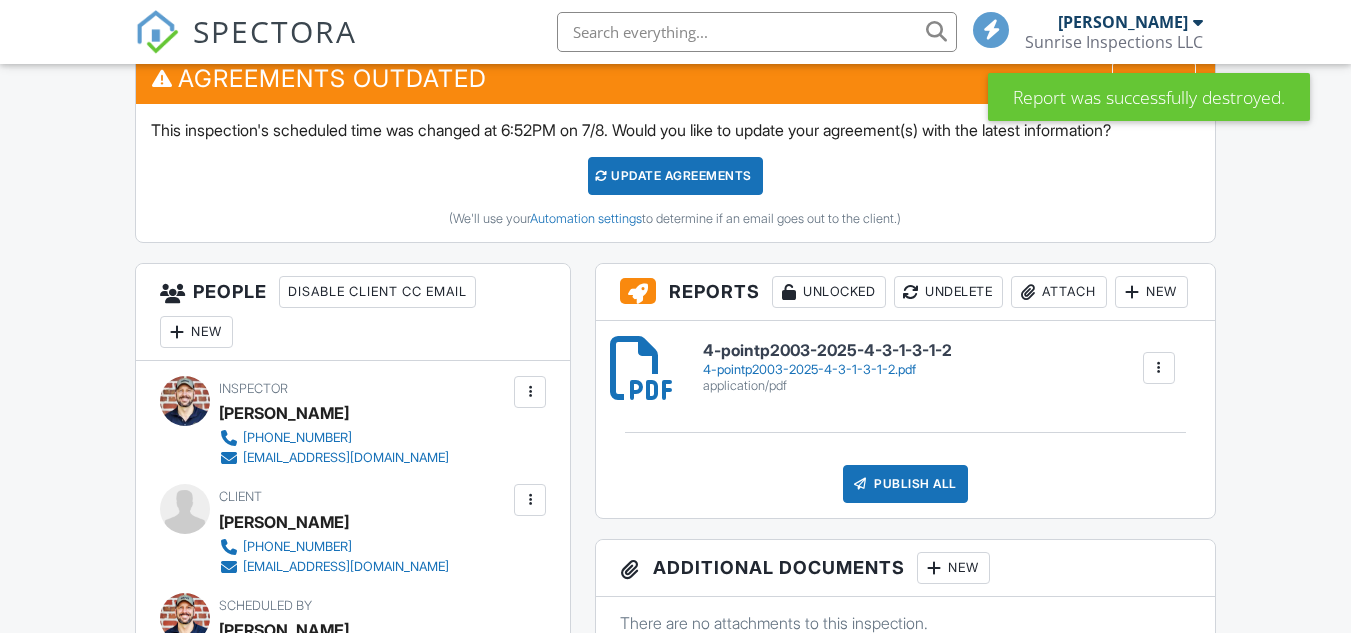 scroll, scrollTop: 533, scrollLeft: 0, axis: vertical 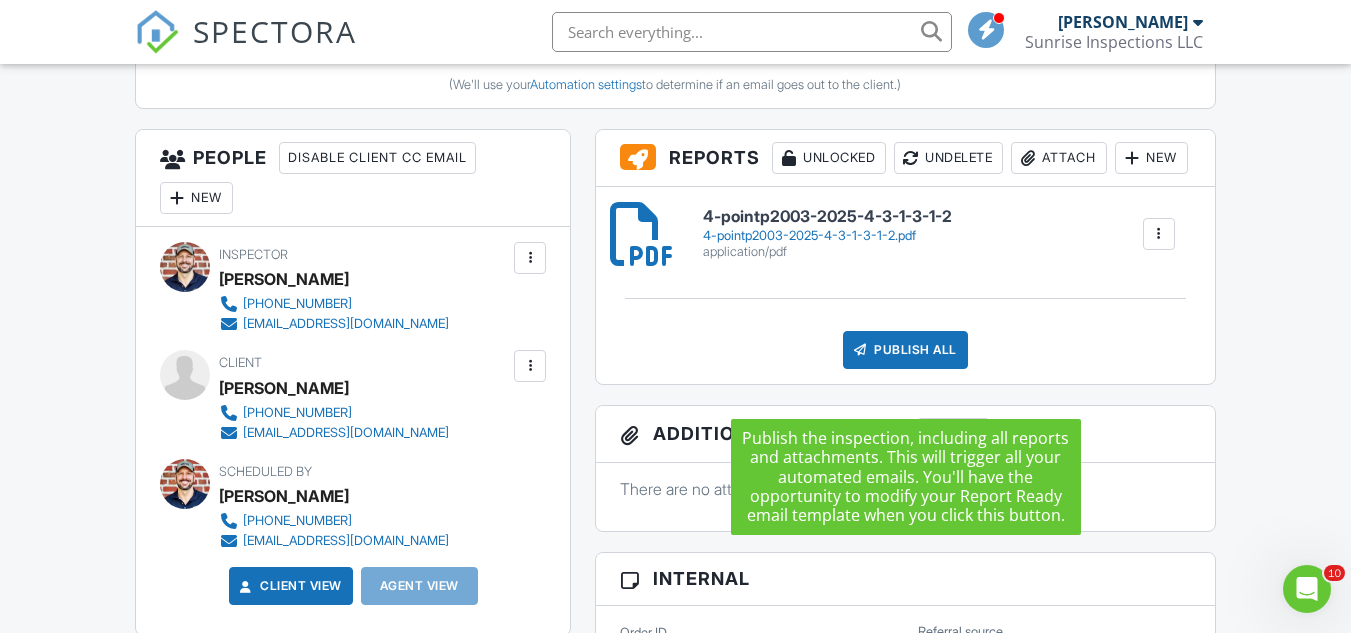 click on "Publish All" at bounding box center (905, 350) 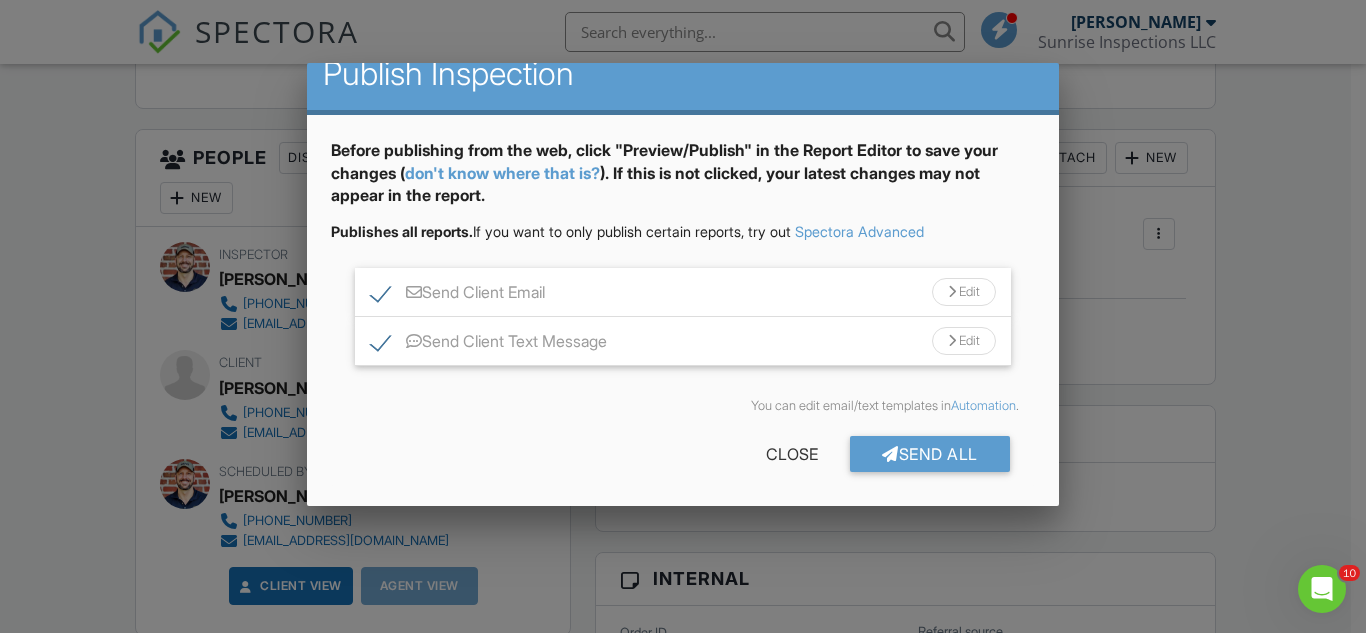 scroll, scrollTop: 28, scrollLeft: 0, axis: vertical 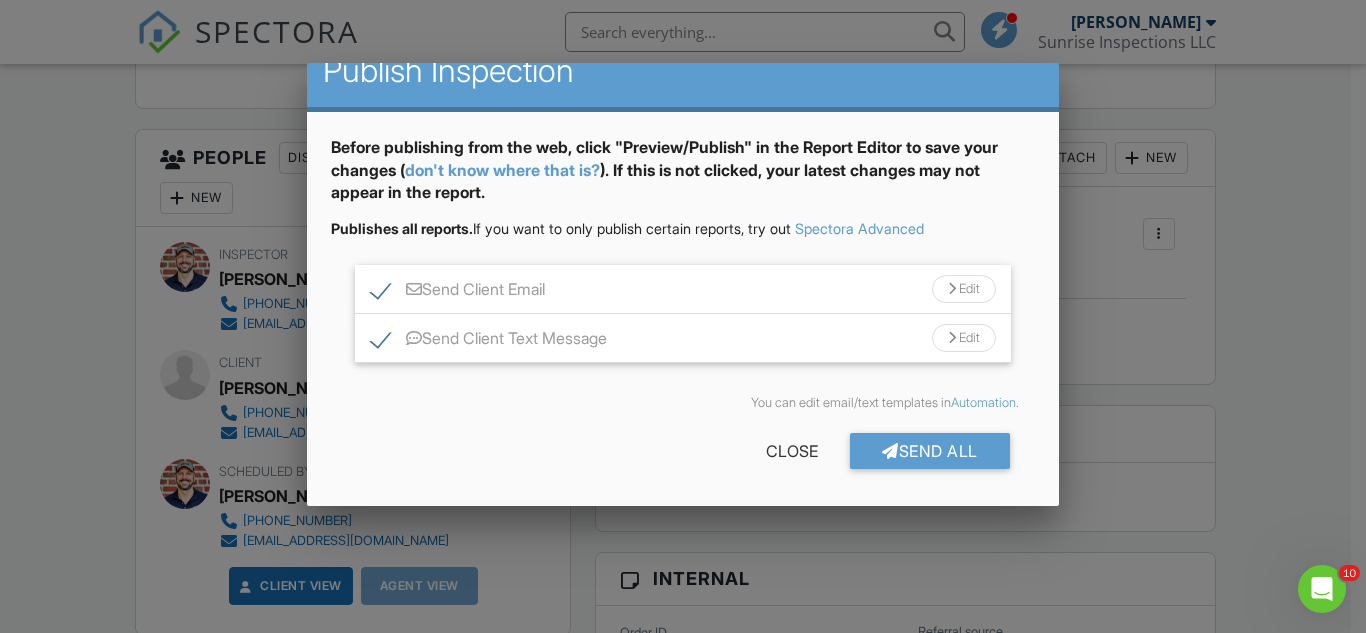 click on "Send Client Email" at bounding box center (458, 292) 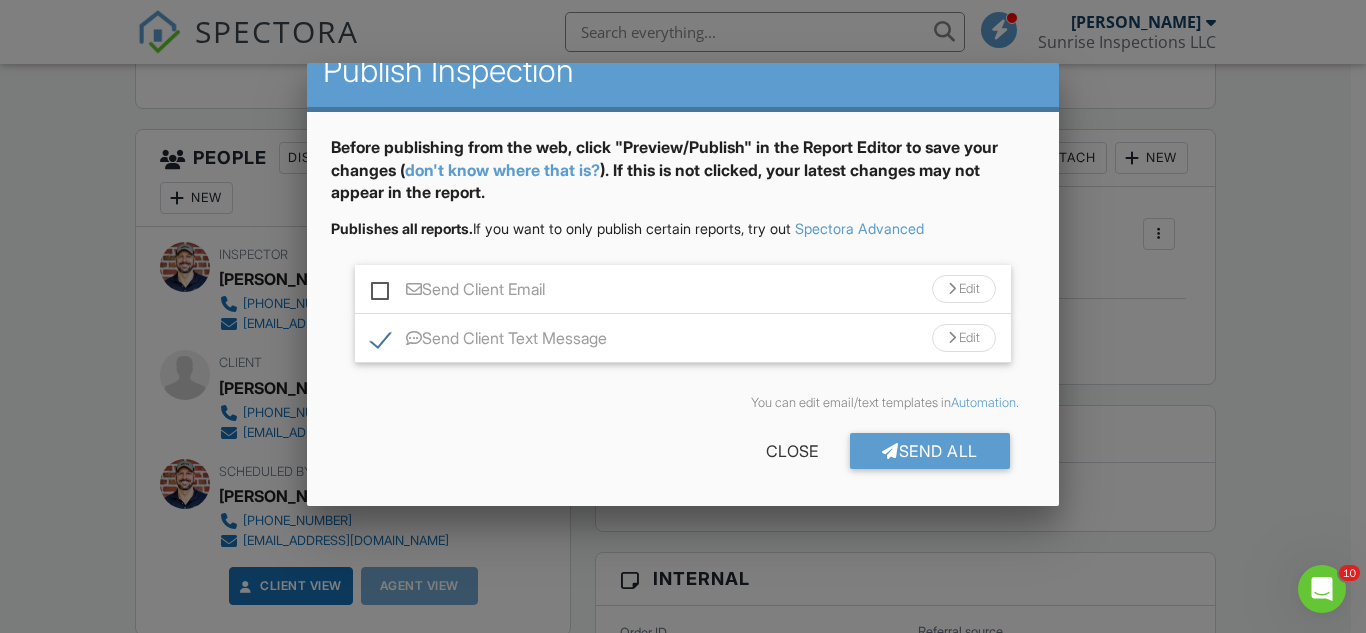 click on "Send Client Email" at bounding box center (458, 292) 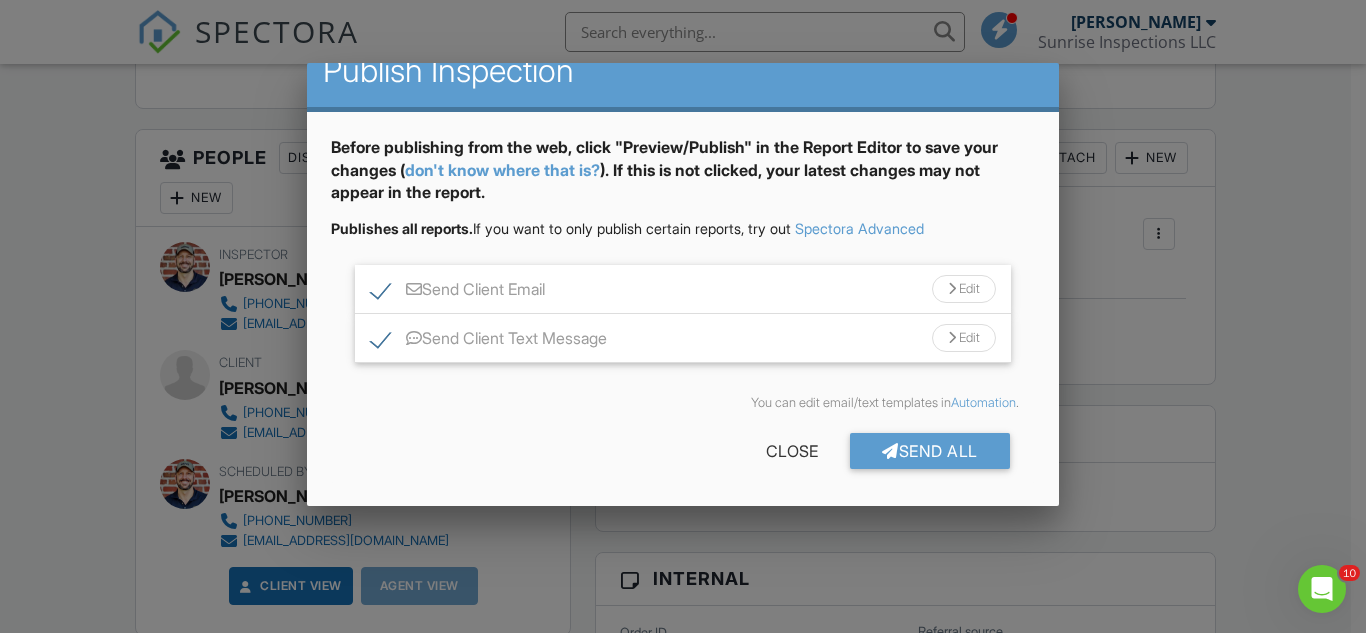 click on "Edit" at bounding box center (964, 289) 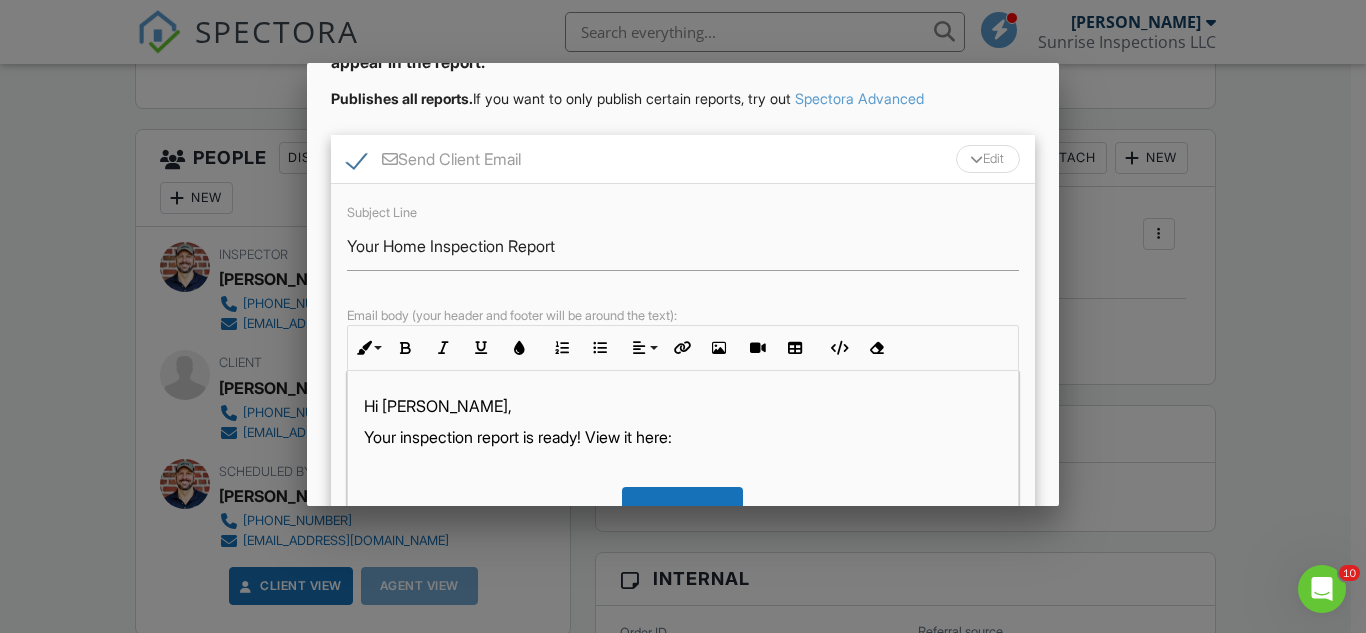 scroll, scrollTop: 295, scrollLeft: 0, axis: vertical 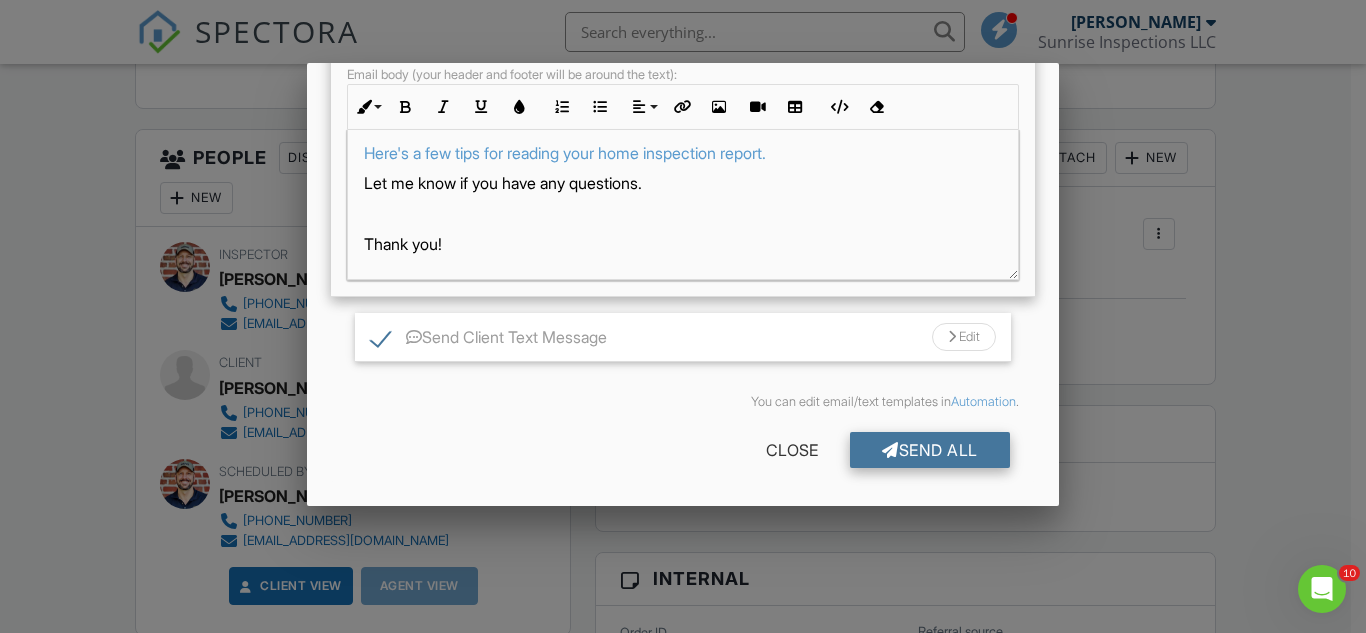 click on "Send All" at bounding box center [930, 450] 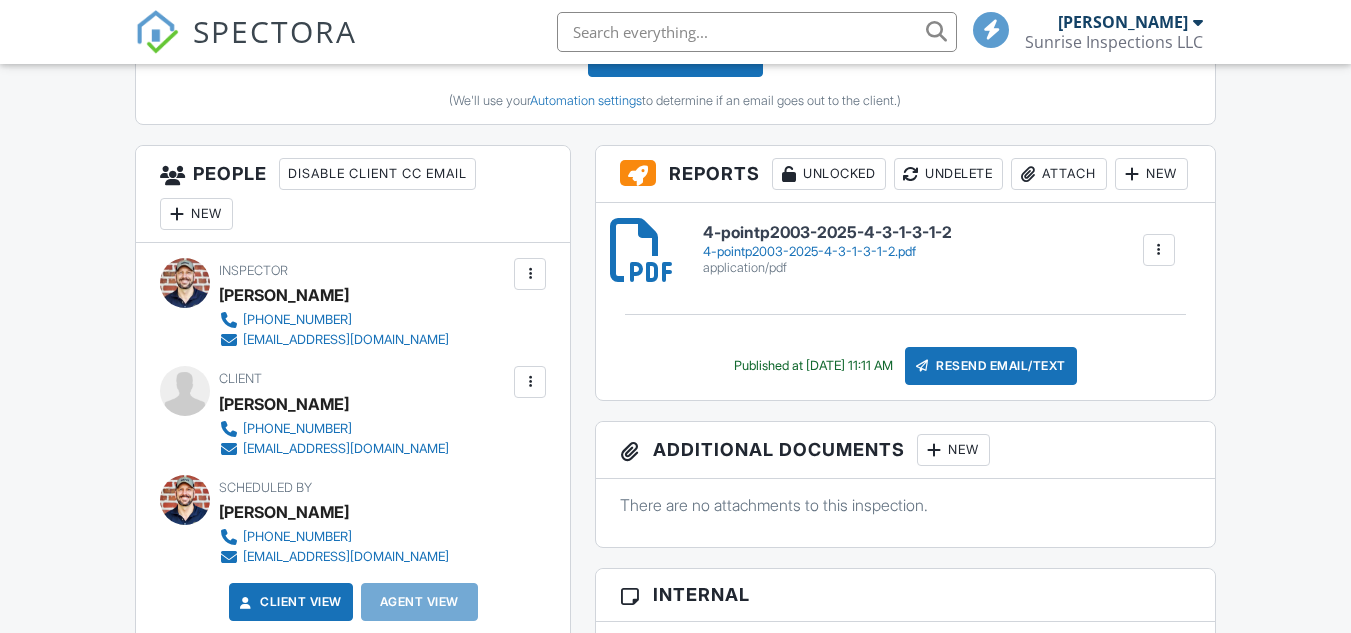 scroll, scrollTop: 795, scrollLeft: 0, axis: vertical 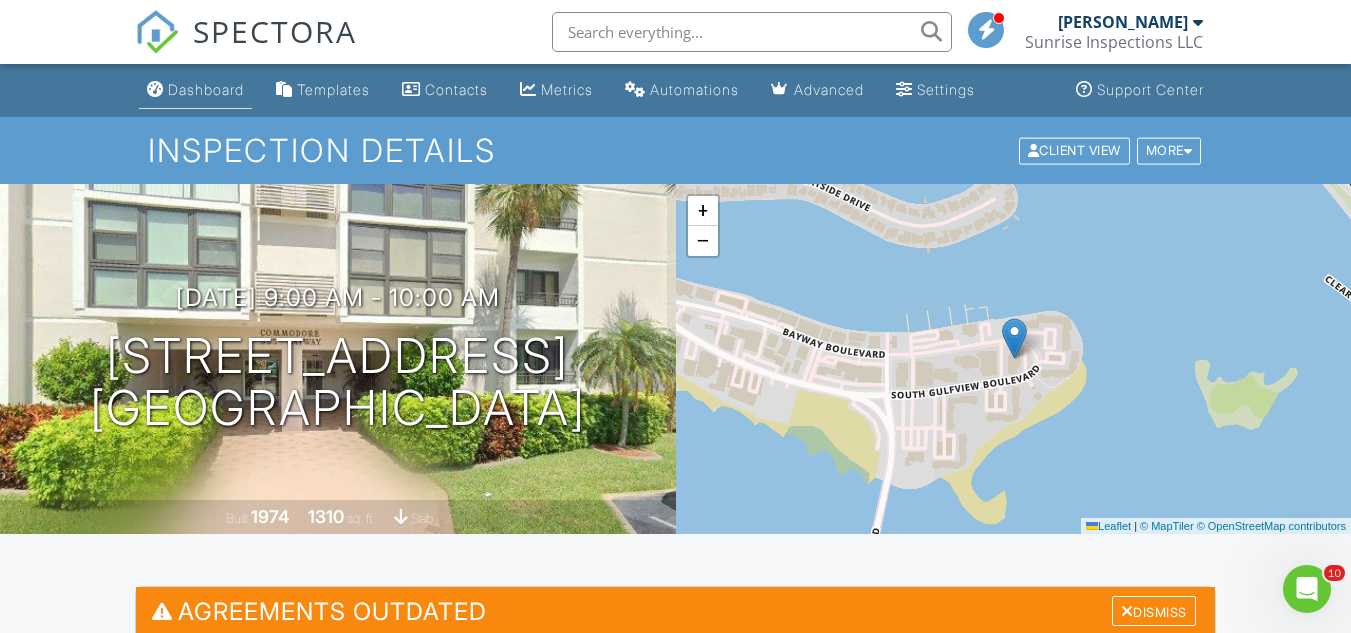 click on "Dashboard" at bounding box center (195, 90) 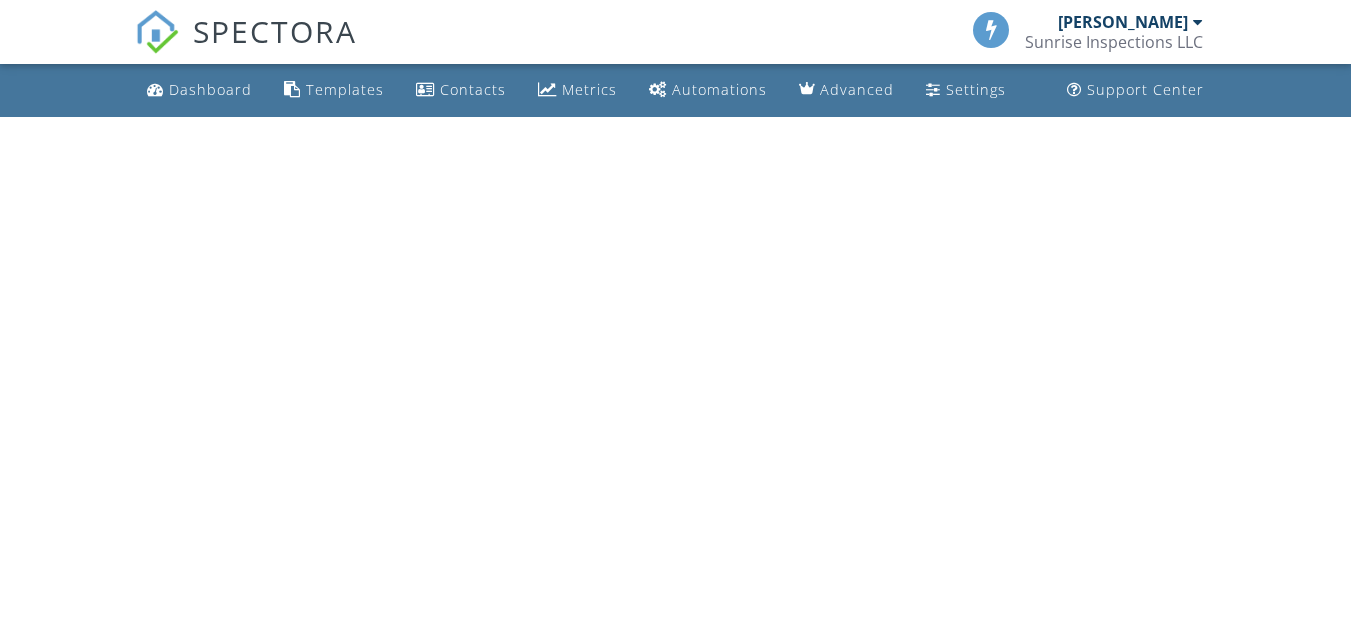 scroll, scrollTop: 0, scrollLeft: 0, axis: both 